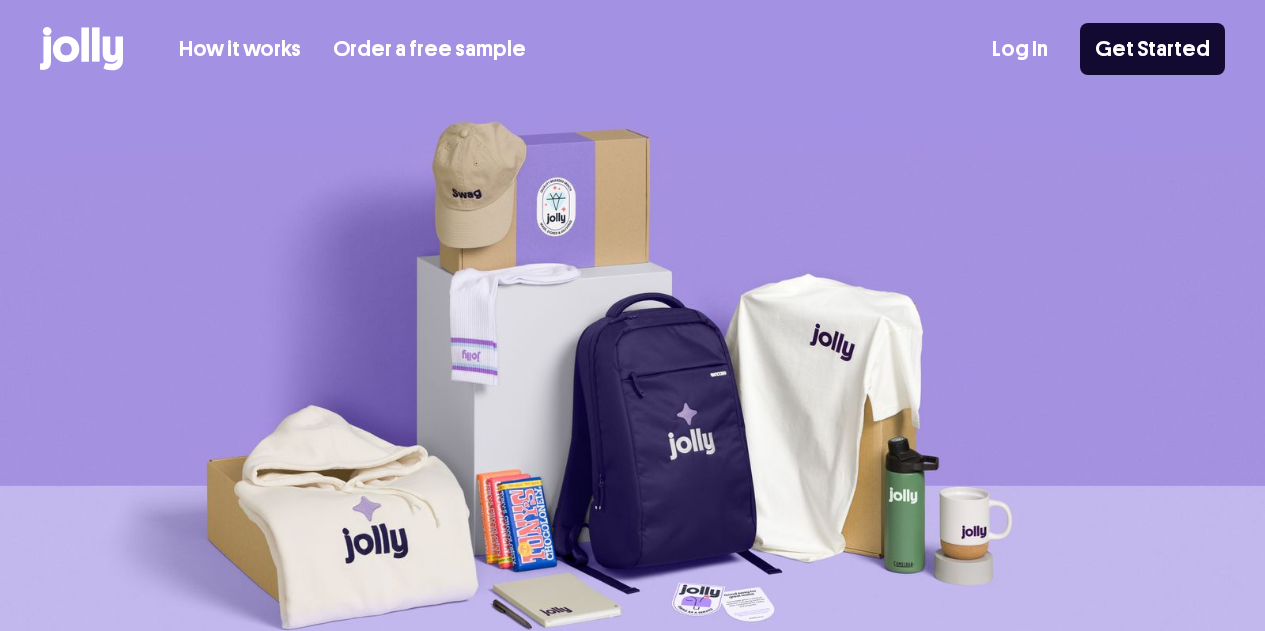 scroll, scrollTop: 0, scrollLeft: 0, axis: both 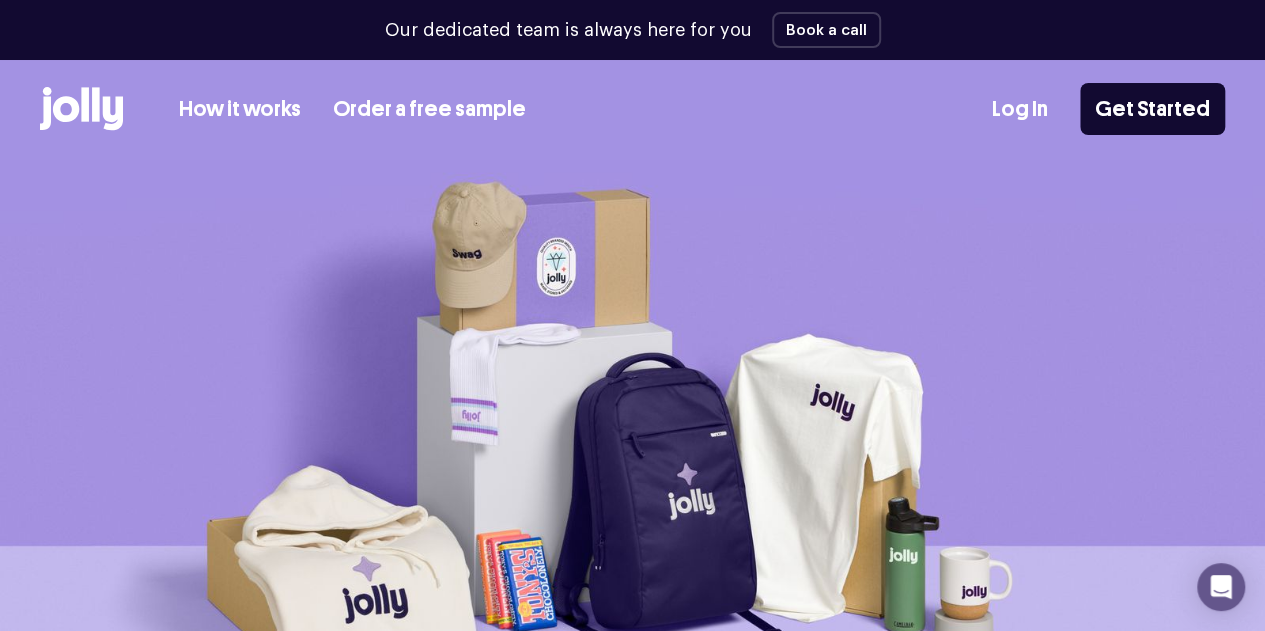 click on "How it works" at bounding box center (240, 109) 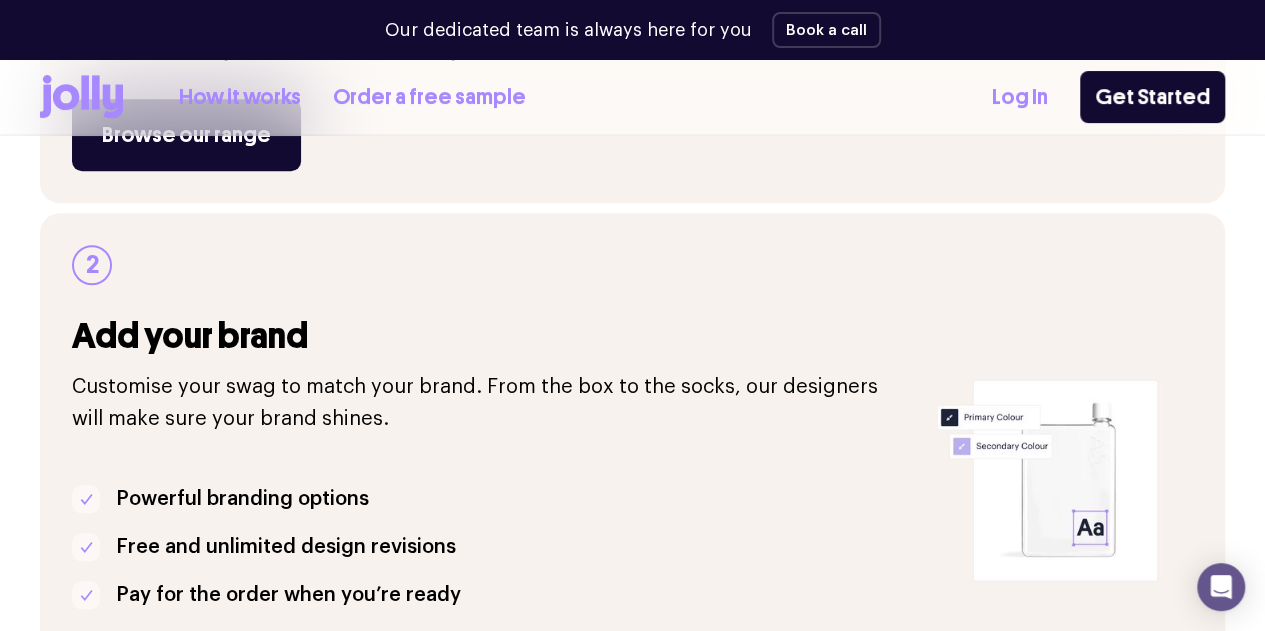 scroll, scrollTop: 500, scrollLeft: 0, axis: vertical 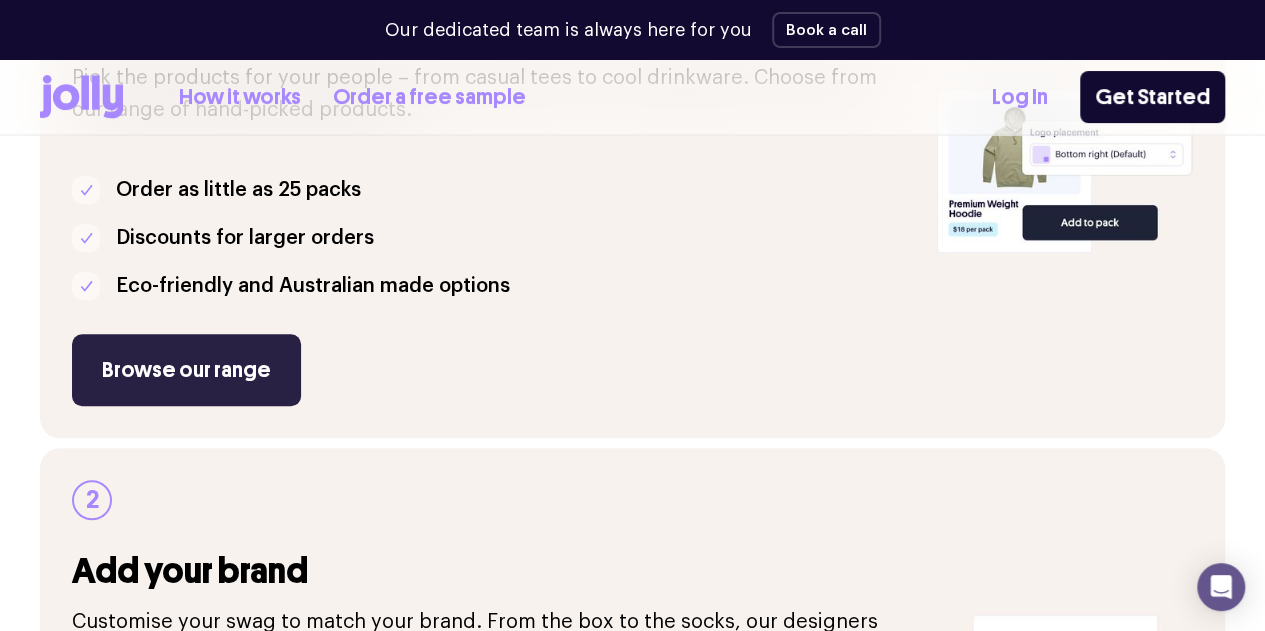click on "Browse our range" at bounding box center (186, 370) 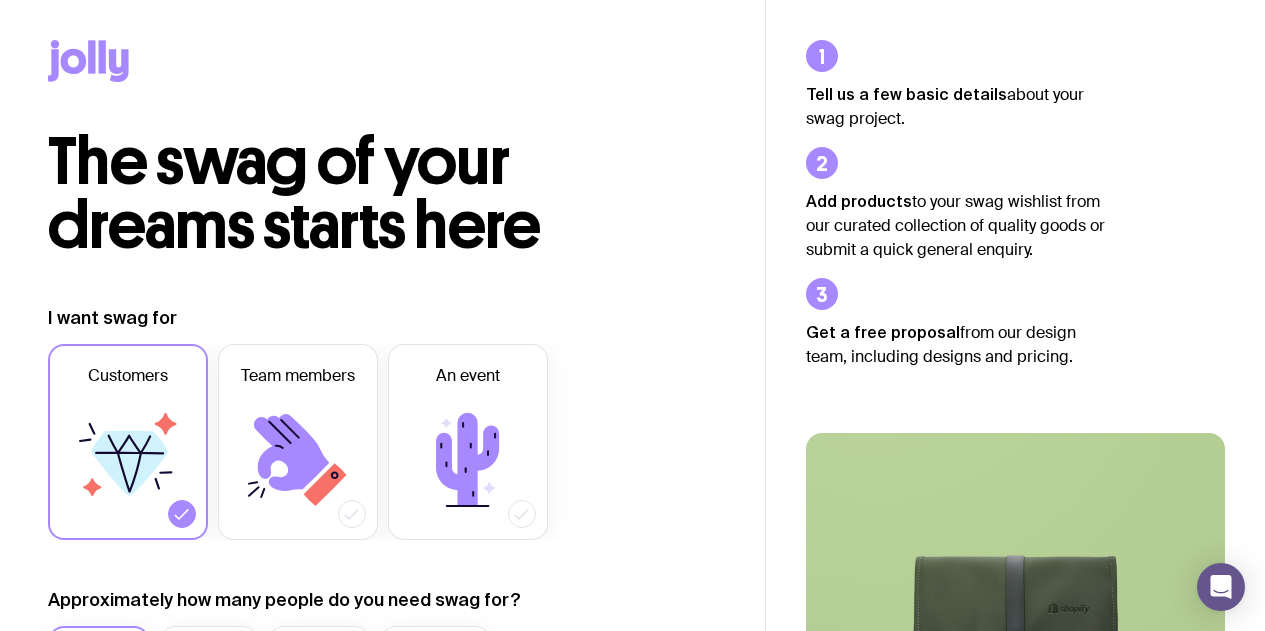 scroll, scrollTop: 0, scrollLeft: 0, axis: both 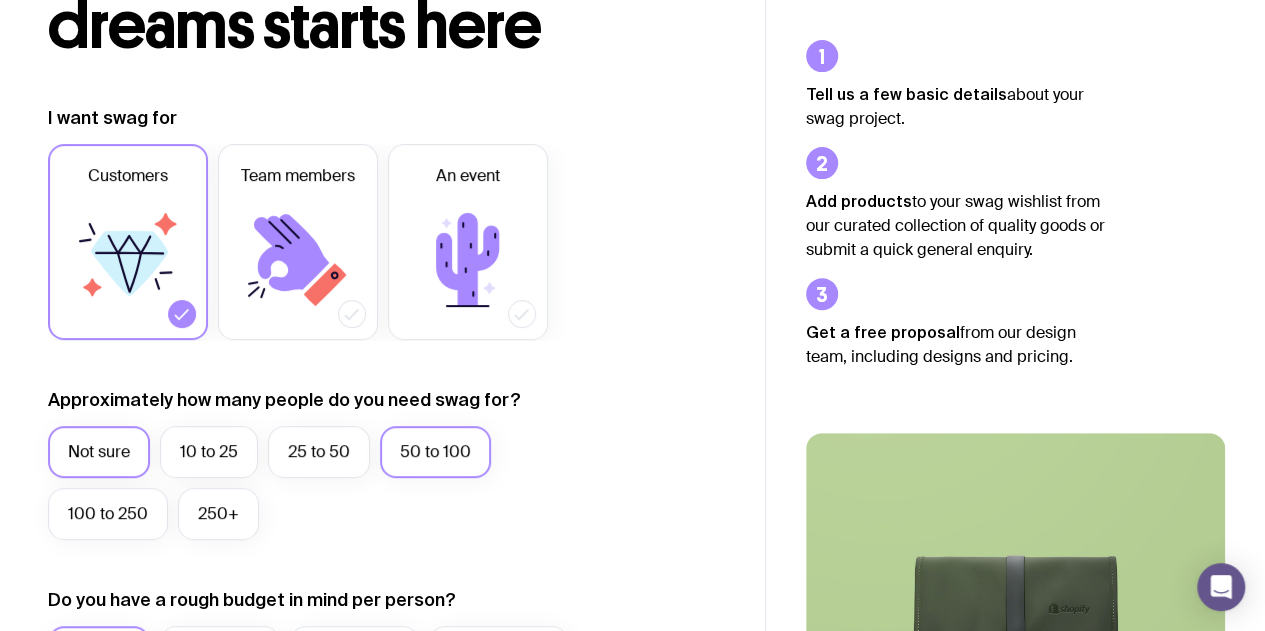 click on "50 to 100" at bounding box center [435, 452] 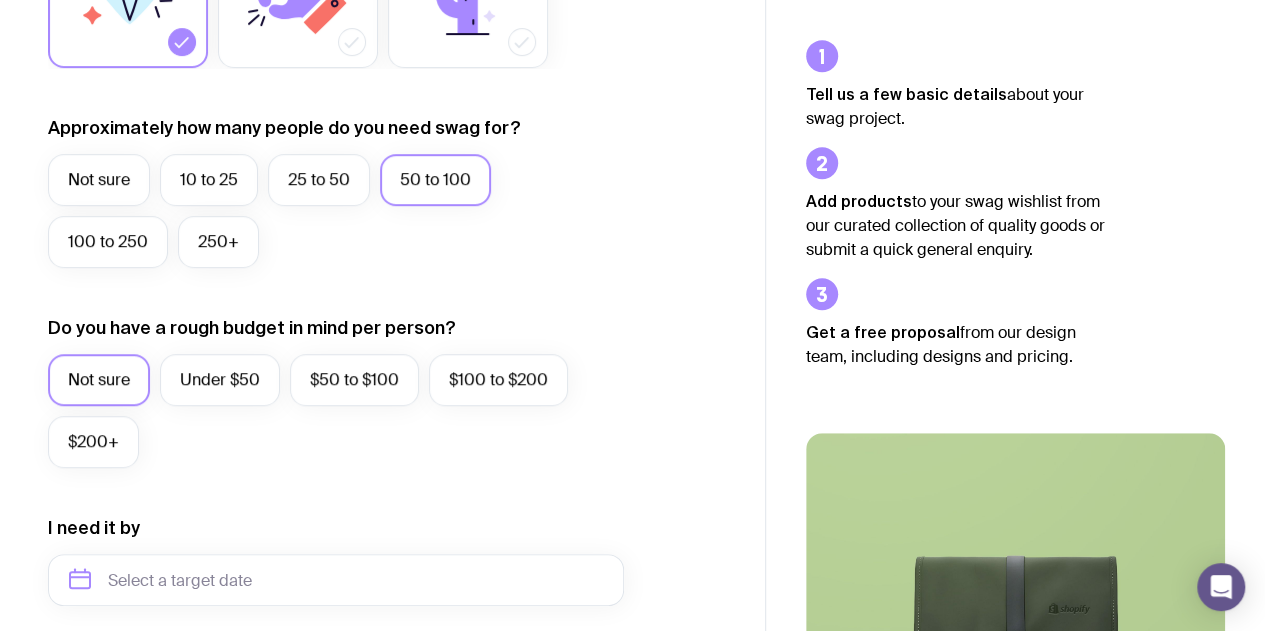 scroll, scrollTop: 500, scrollLeft: 0, axis: vertical 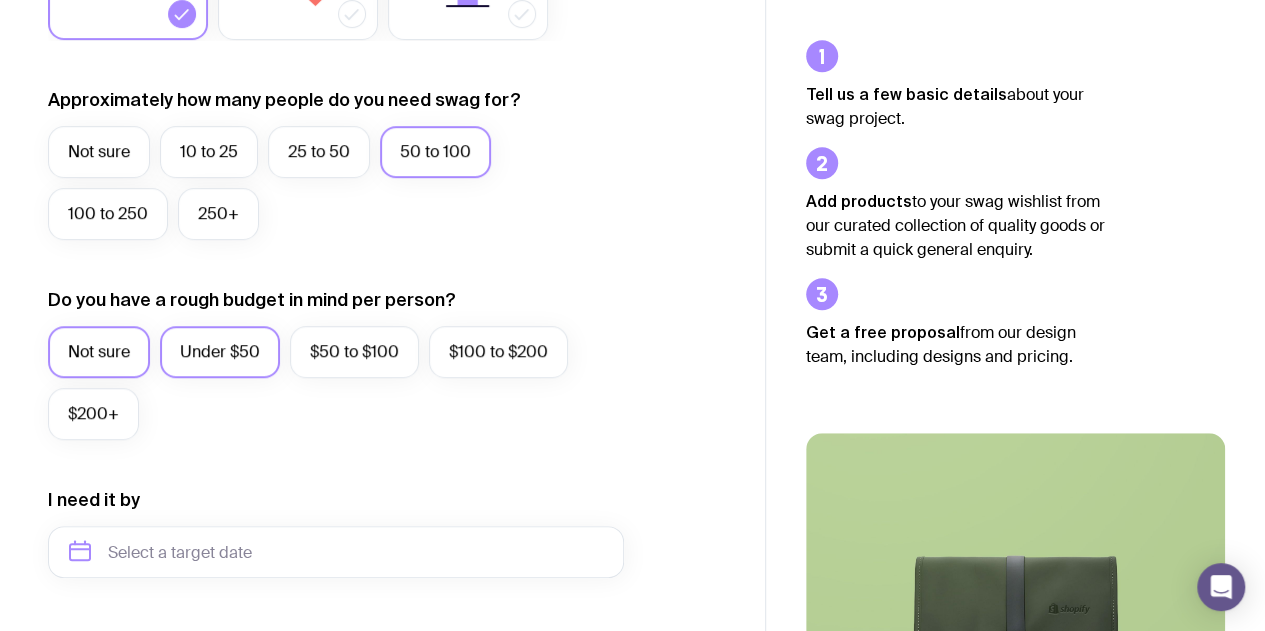 click on "Under $50" at bounding box center [220, 352] 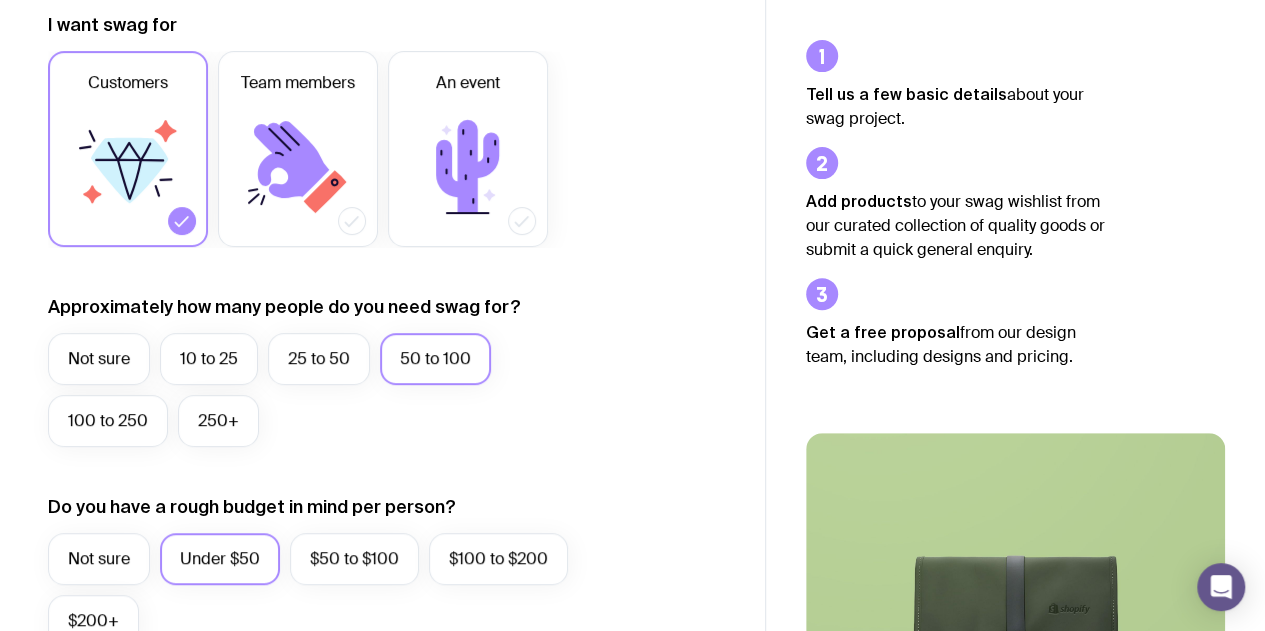 scroll, scrollTop: 0, scrollLeft: 0, axis: both 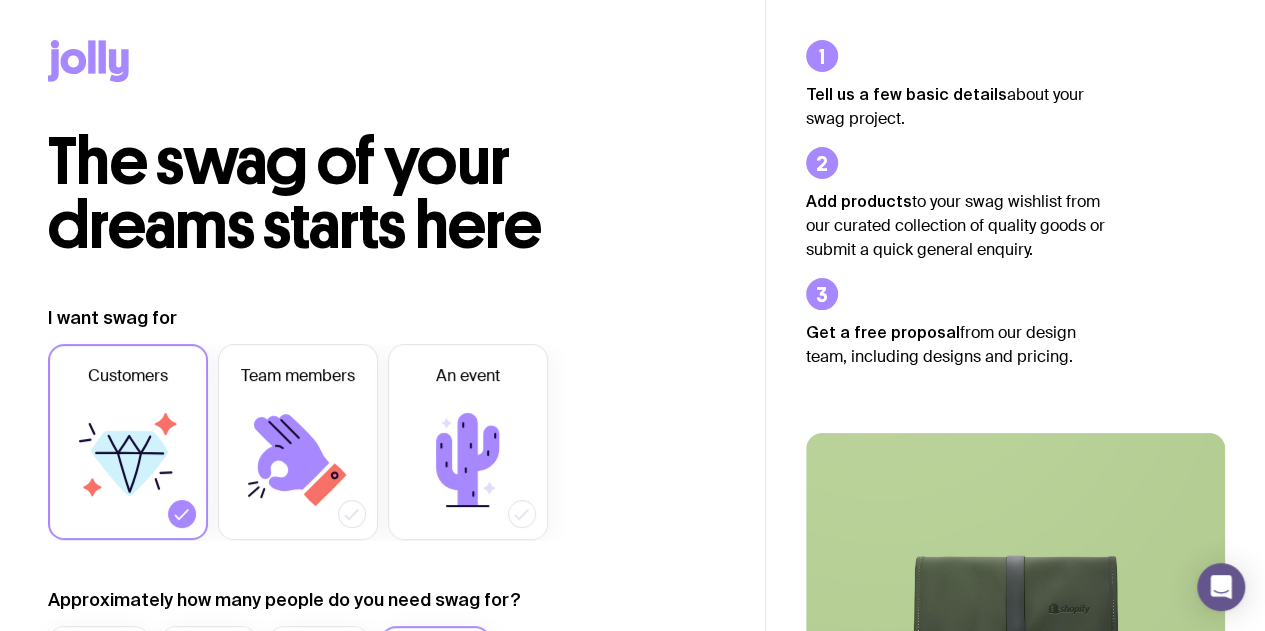 click 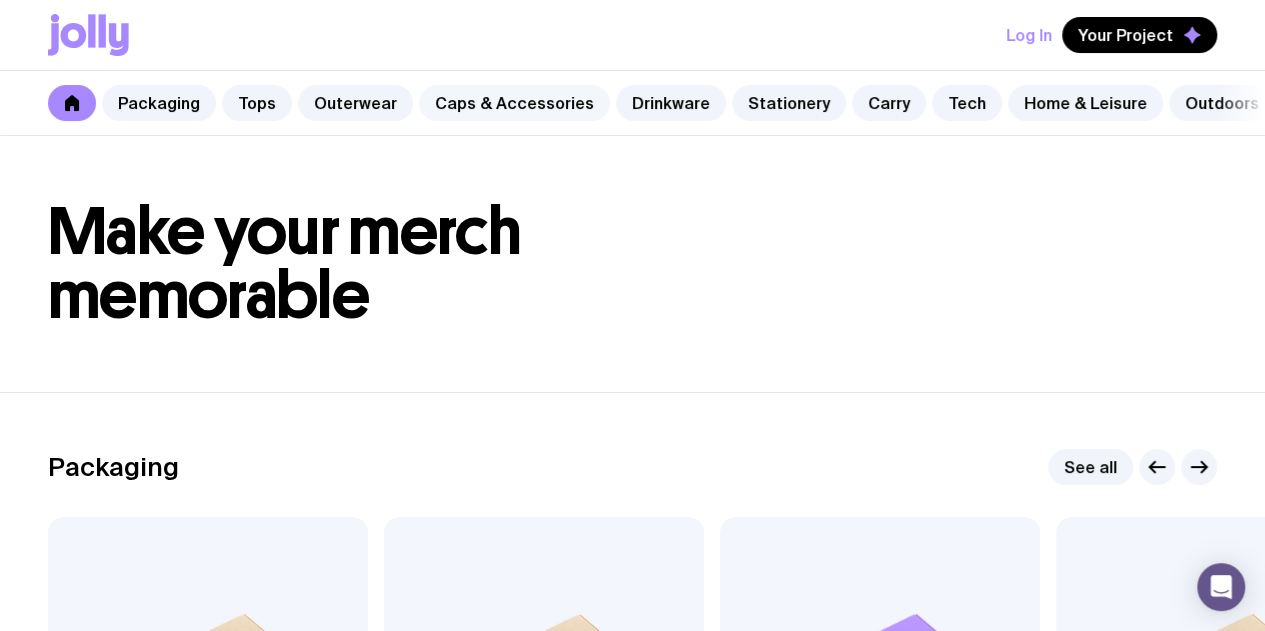 click on "Caps & Accessories" 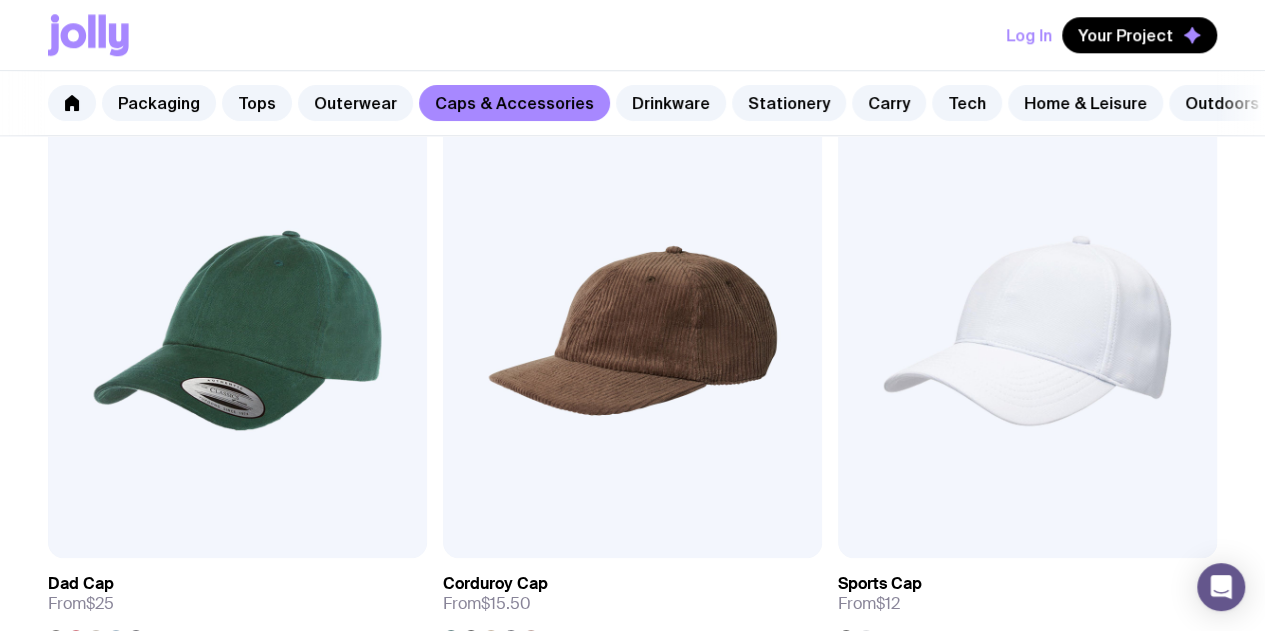 scroll, scrollTop: 900, scrollLeft: 0, axis: vertical 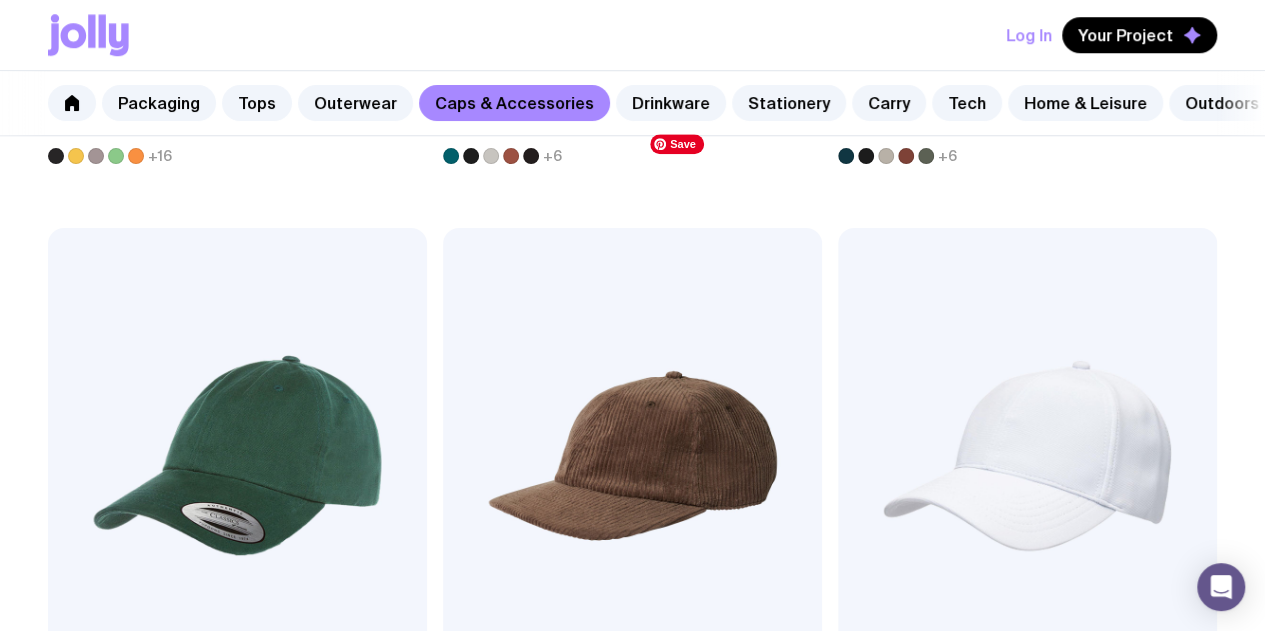 click at bounding box center [237, 1062] 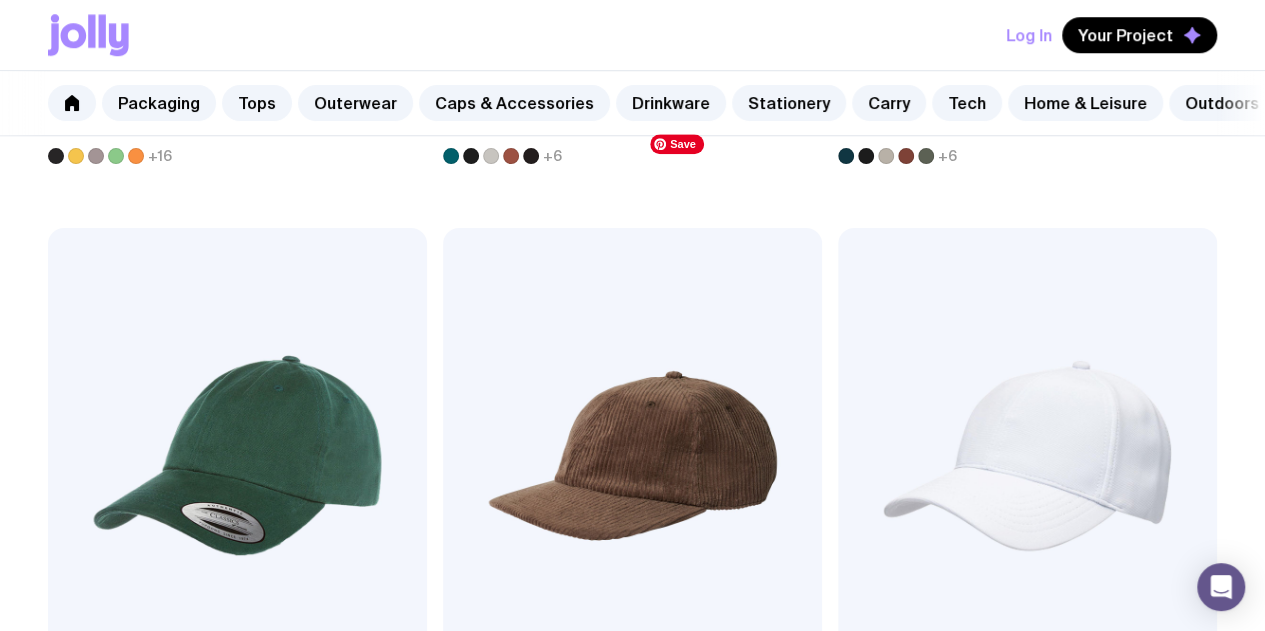 scroll, scrollTop: 0, scrollLeft: 0, axis: both 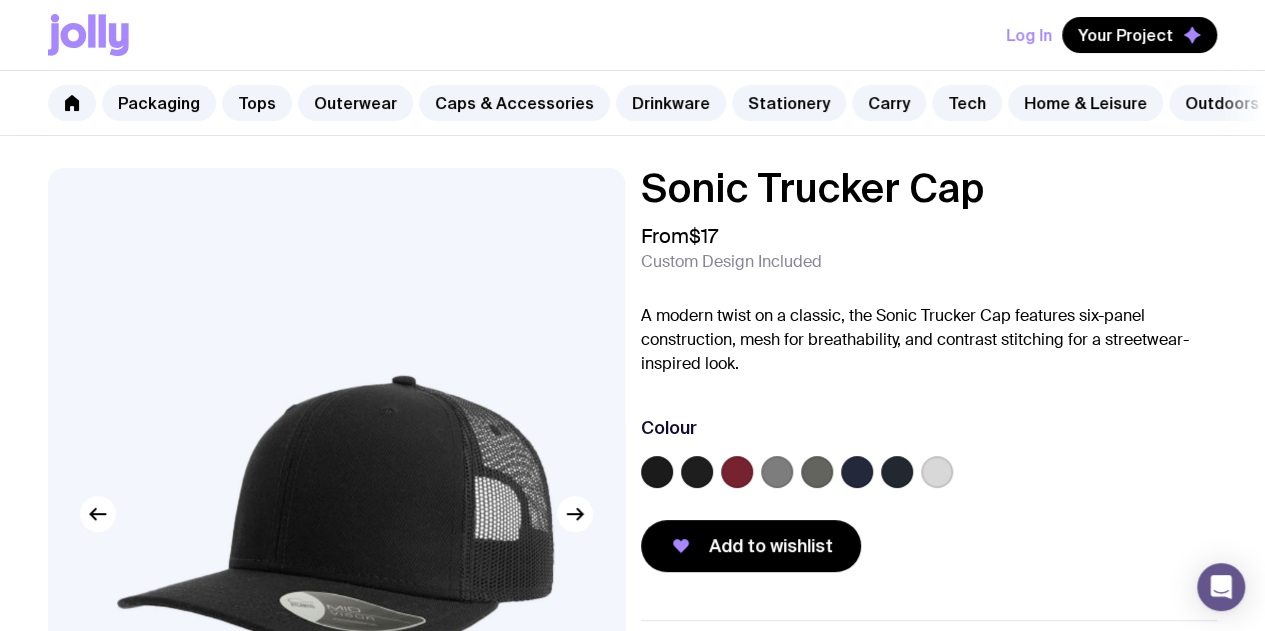 click 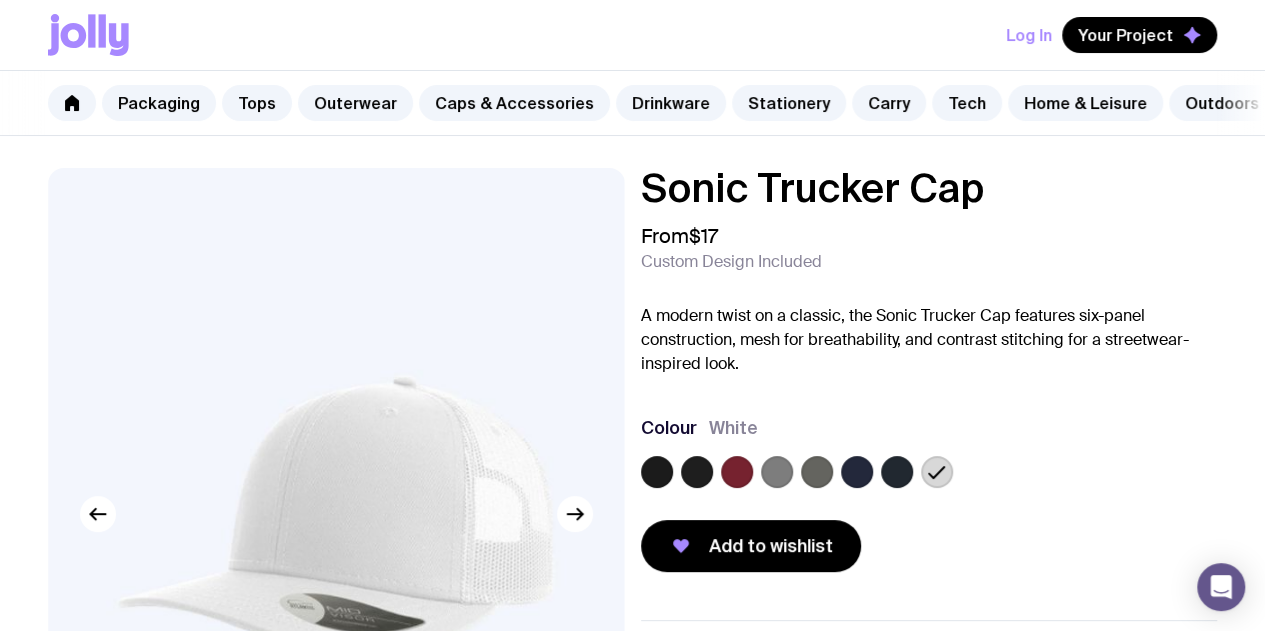 click 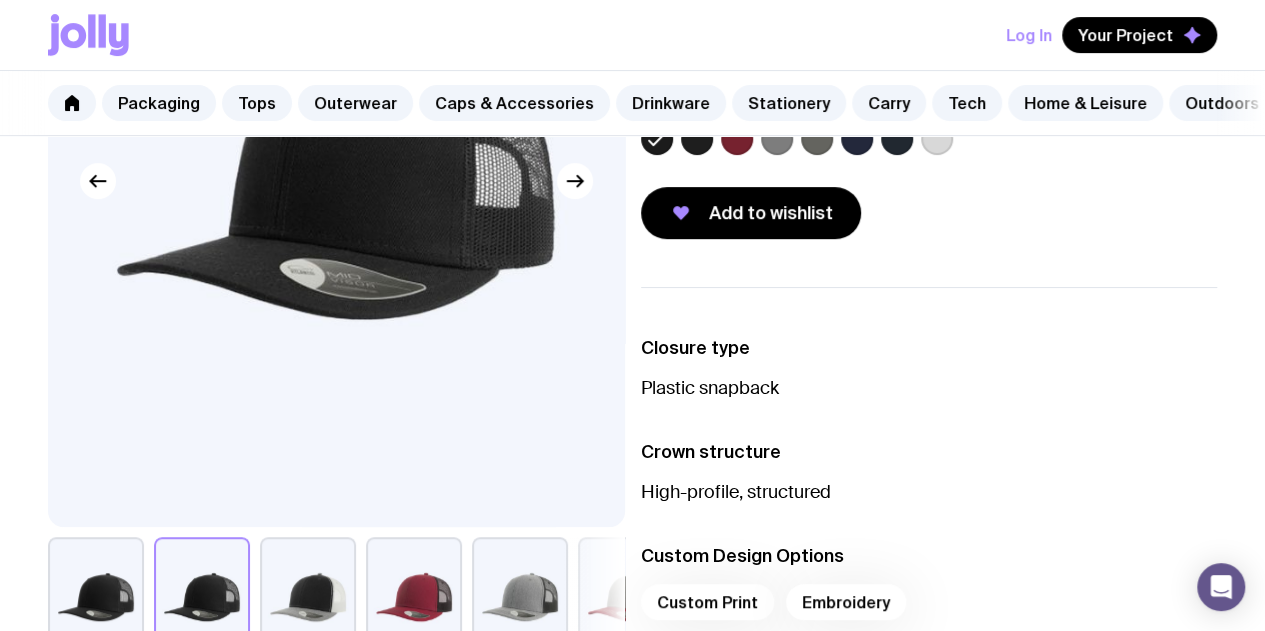 scroll, scrollTop: 400, scrollLeft: 0, axis: vertical 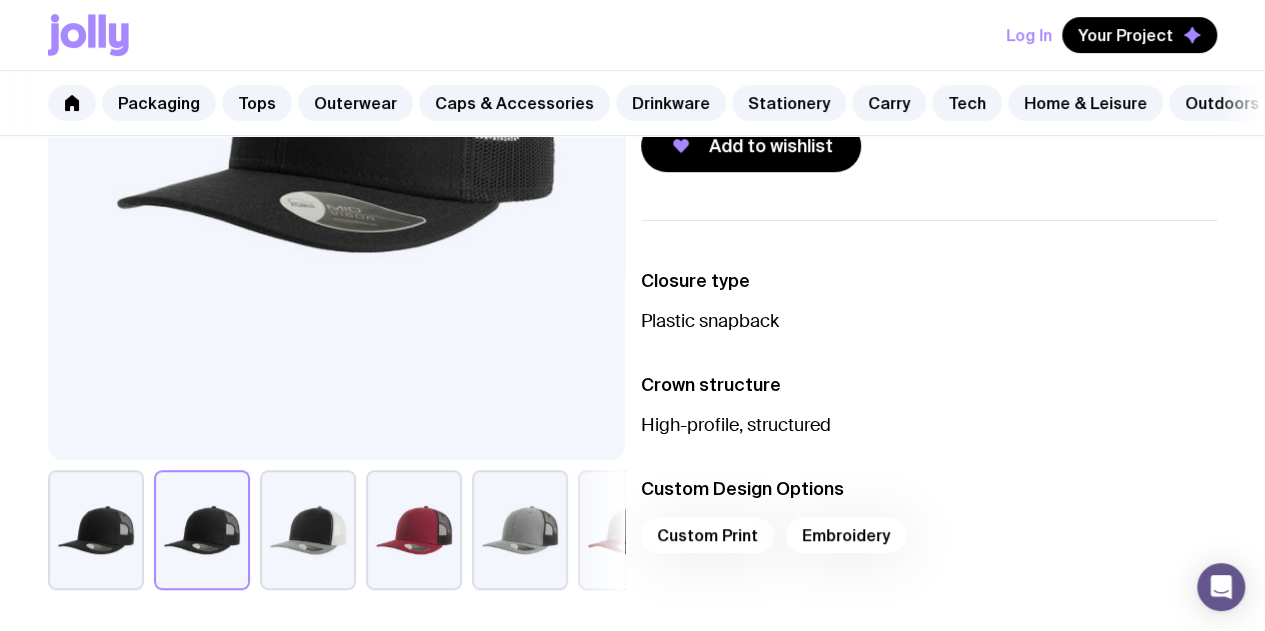 click on "Custom Print Embroidery" at bounding box center [929, 541] 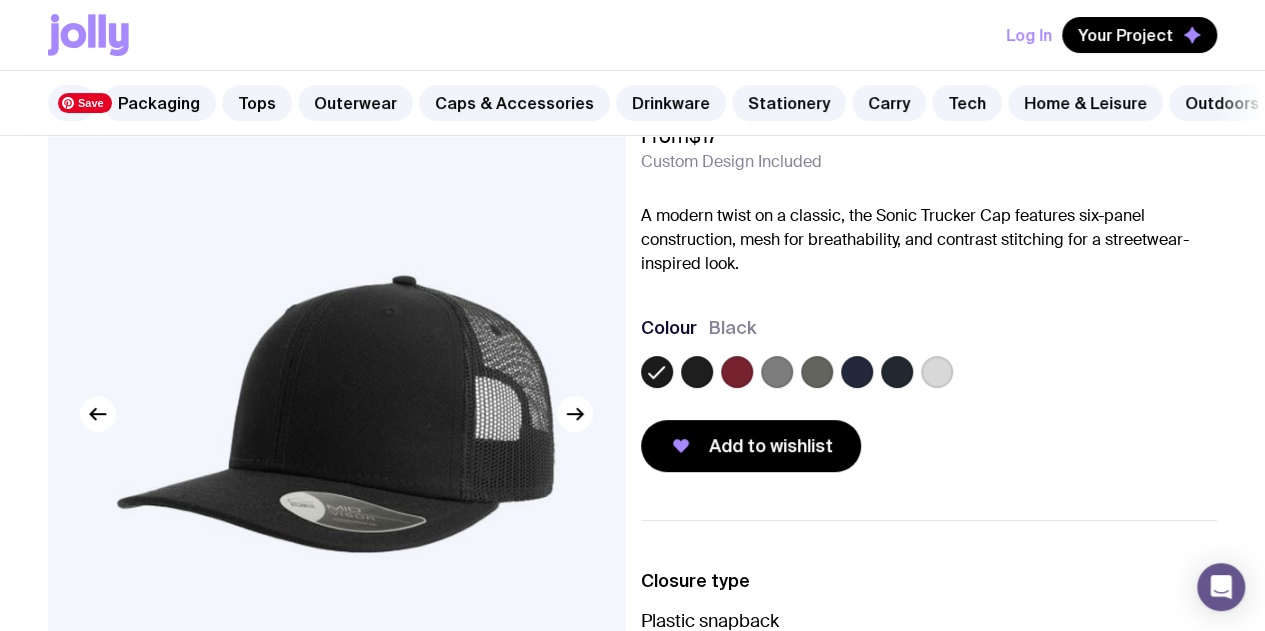 scroll, scrollTop: 0, scrollLeft: 0, axis: both 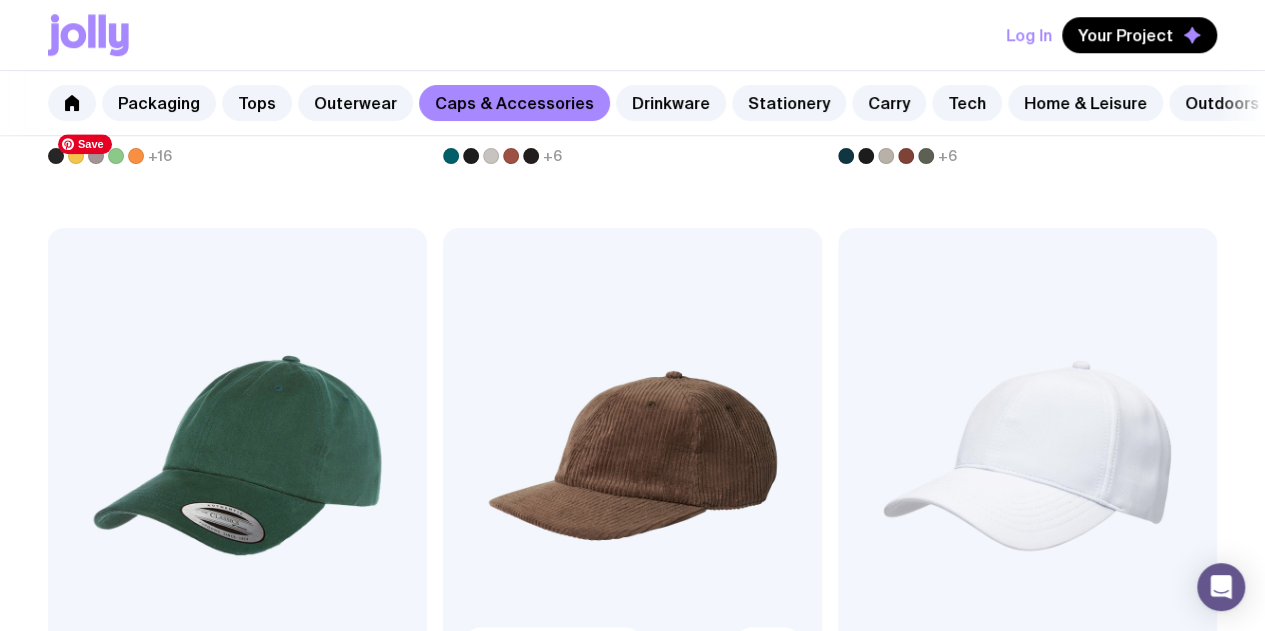 click at bounding box center (632, 455) 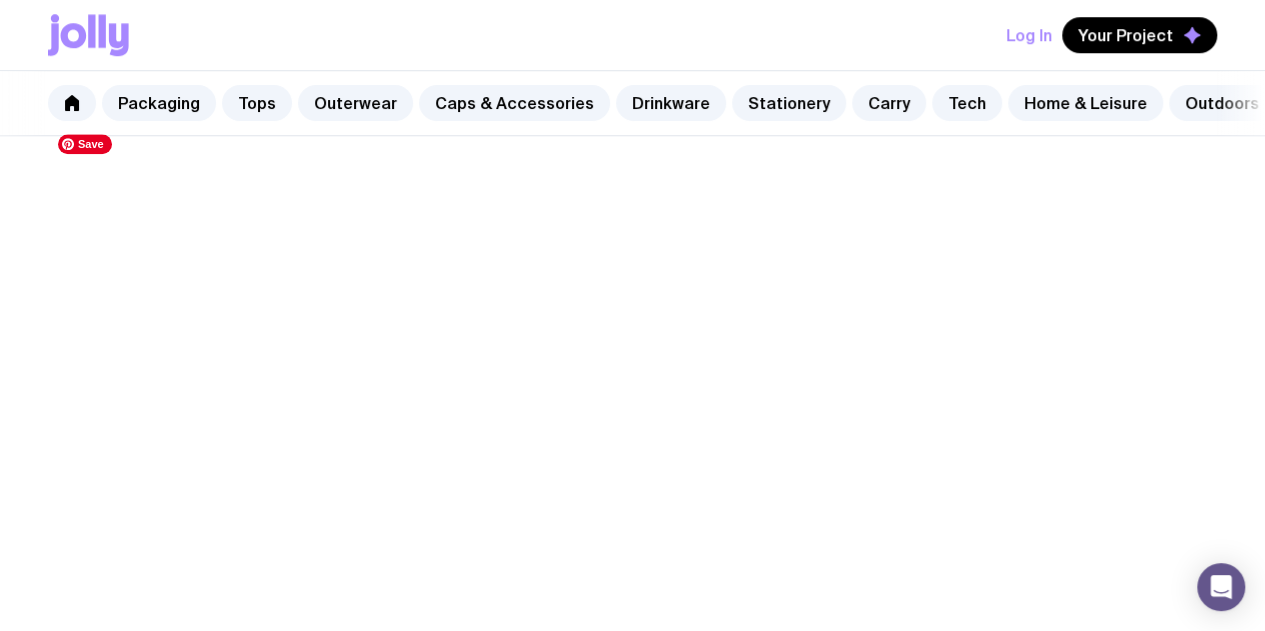 scroll, scrollTop: 0, scrollLeft: 0, axis: both 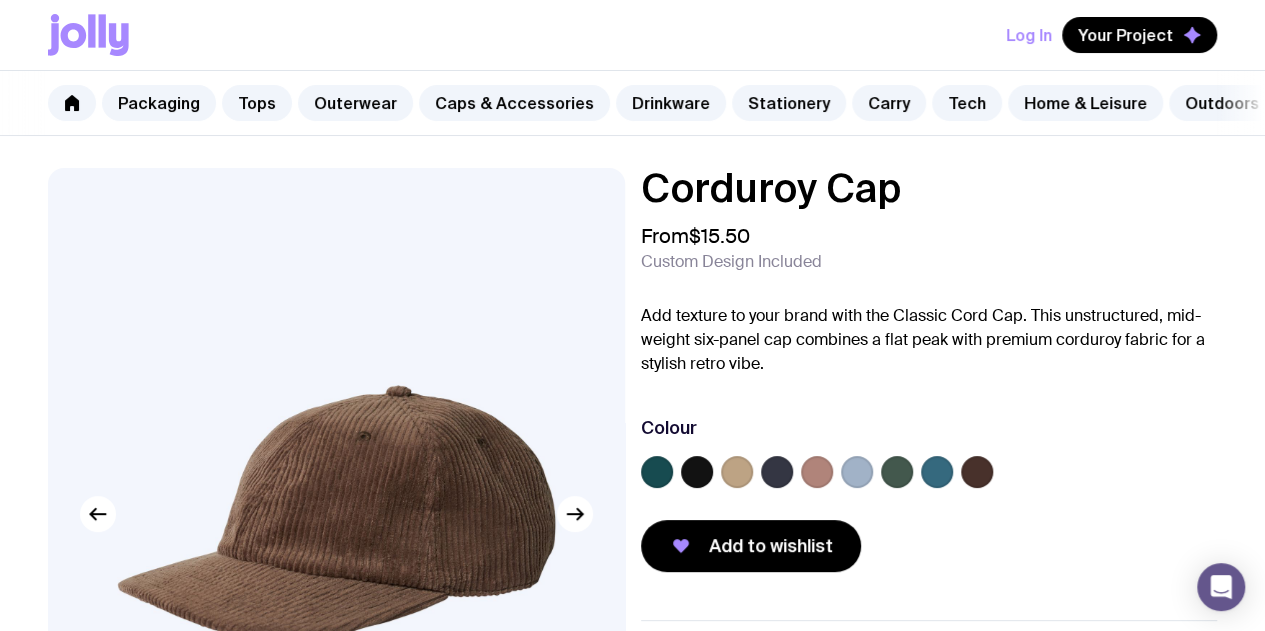 click 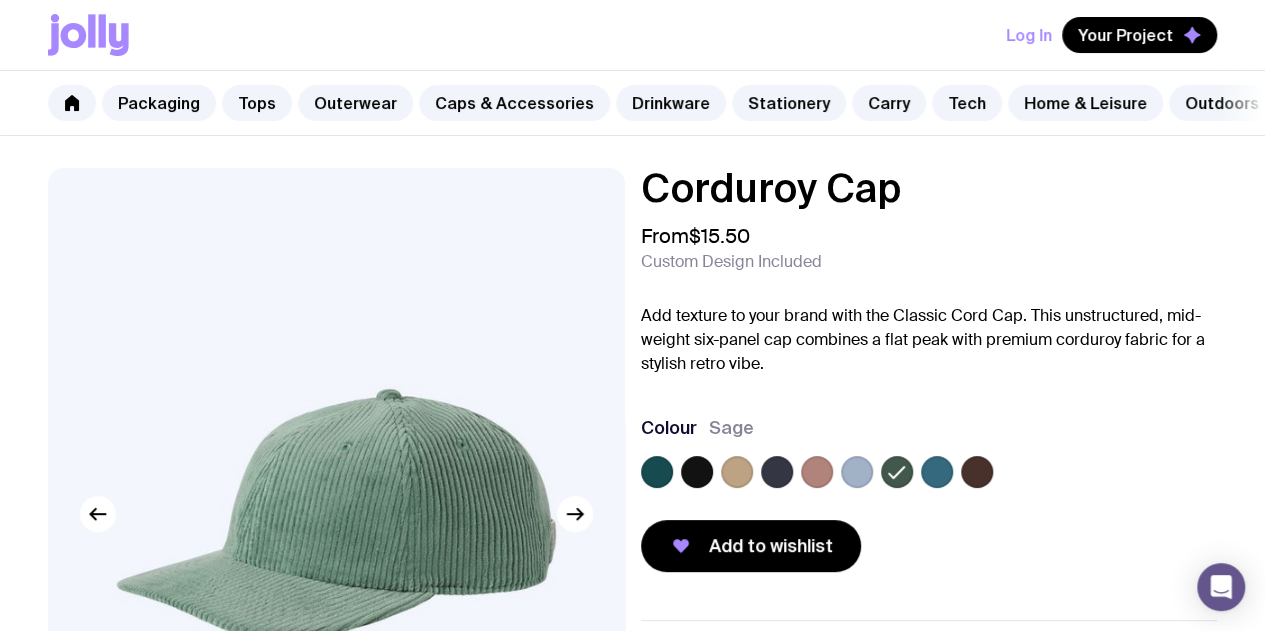 click 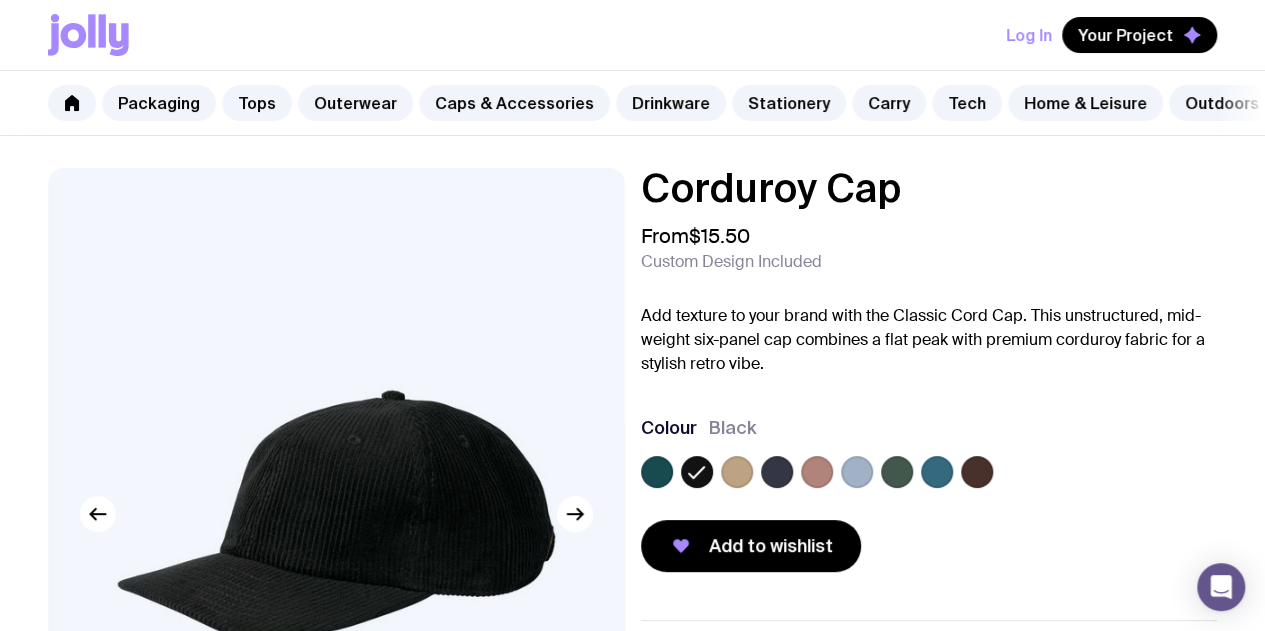 scroll, scrollTop: 200, scrollLeft: 0, axis: vertical 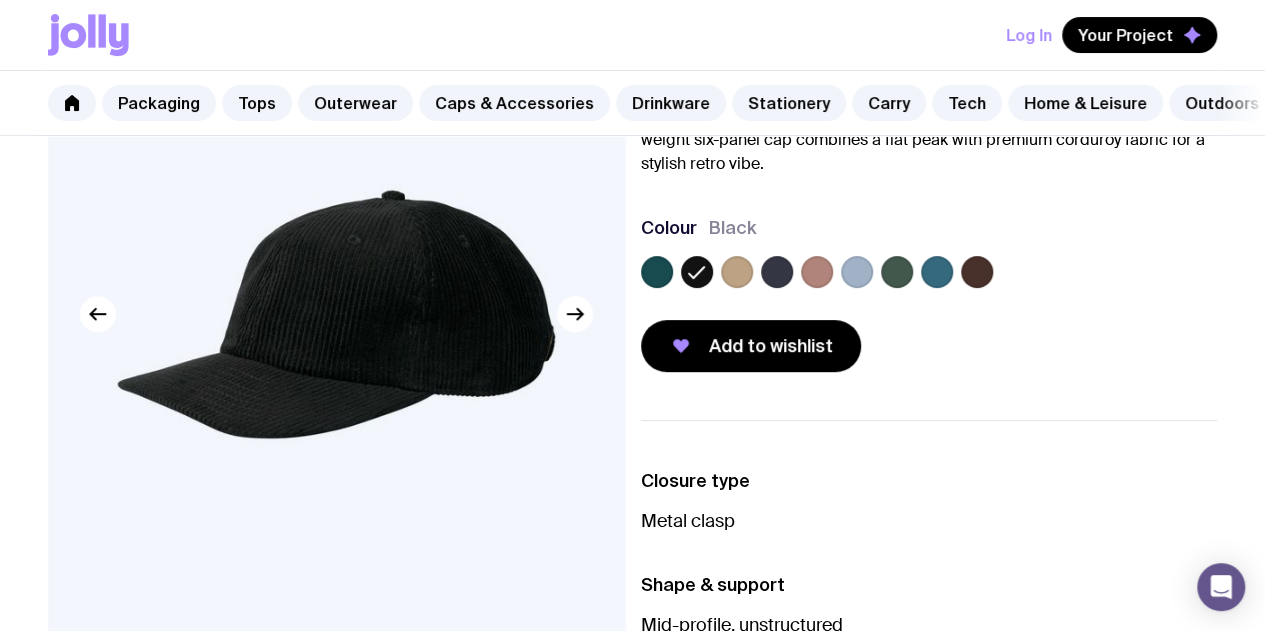click 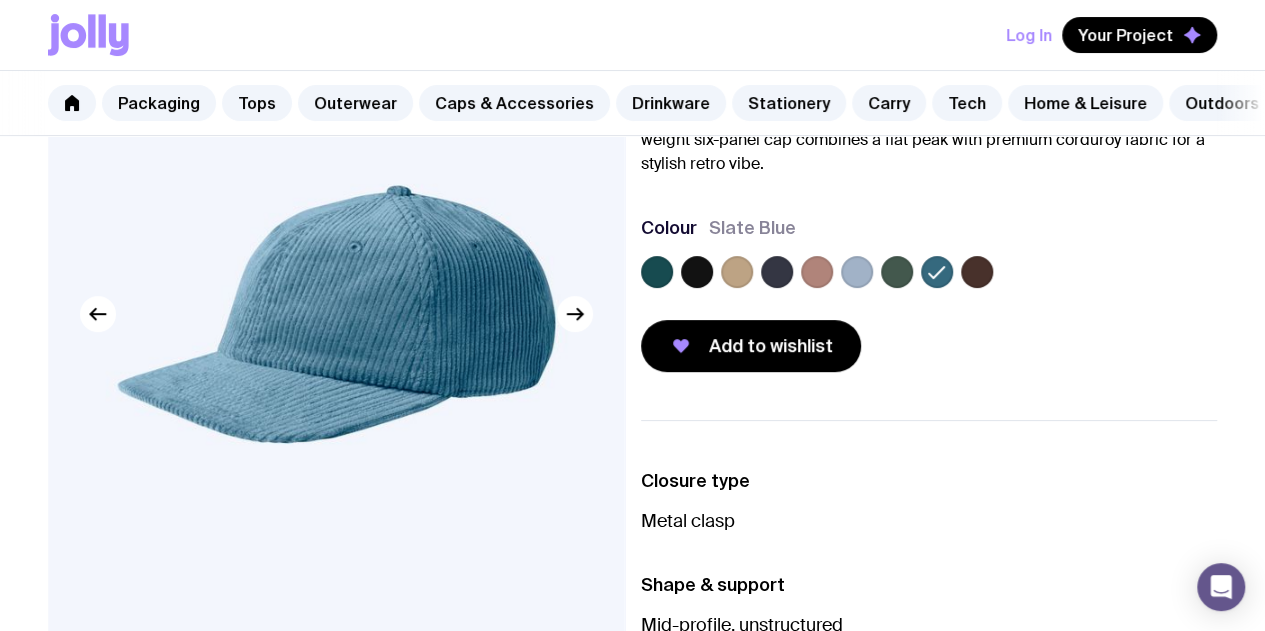 click 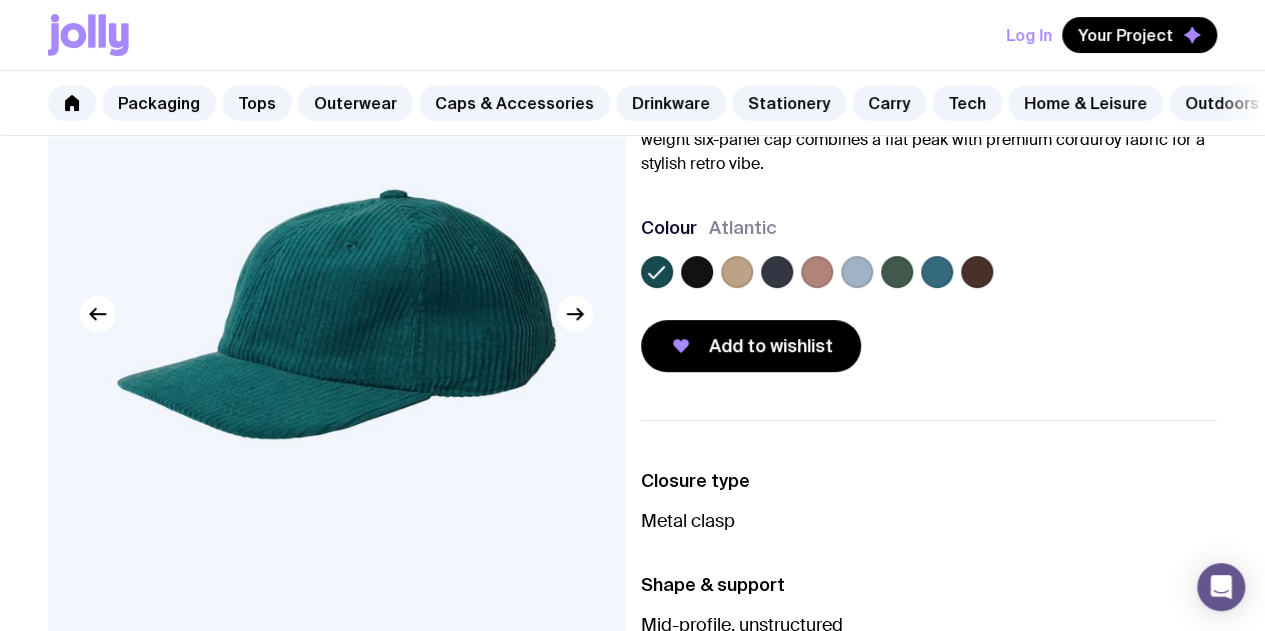 click 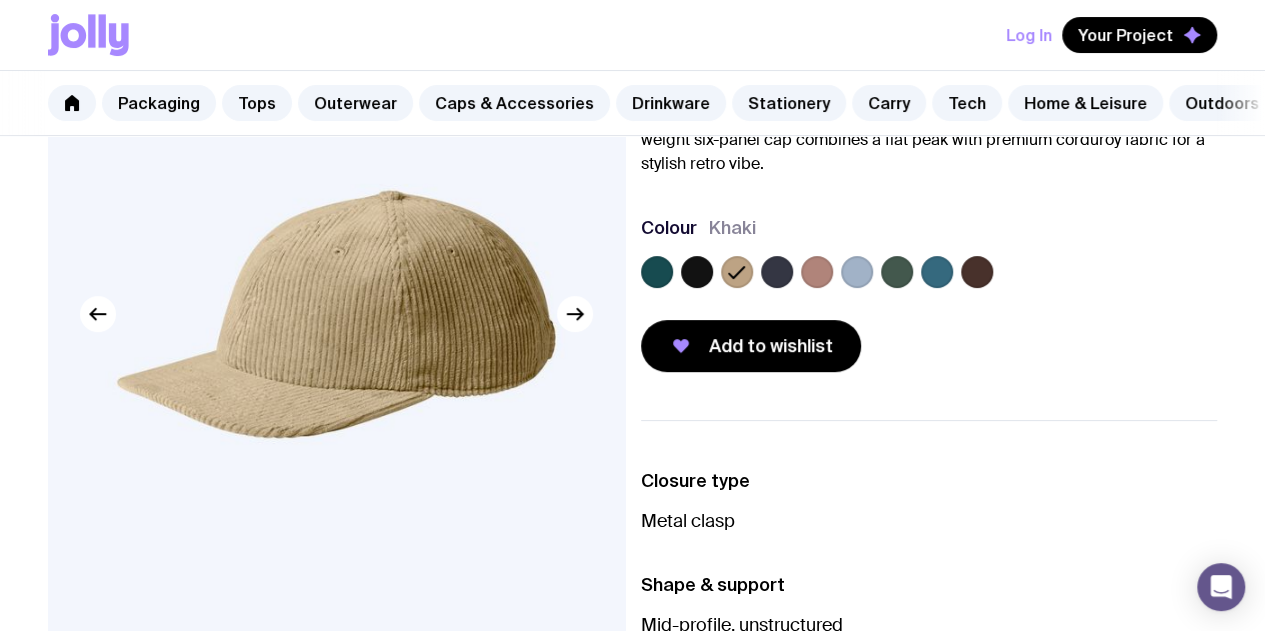 click 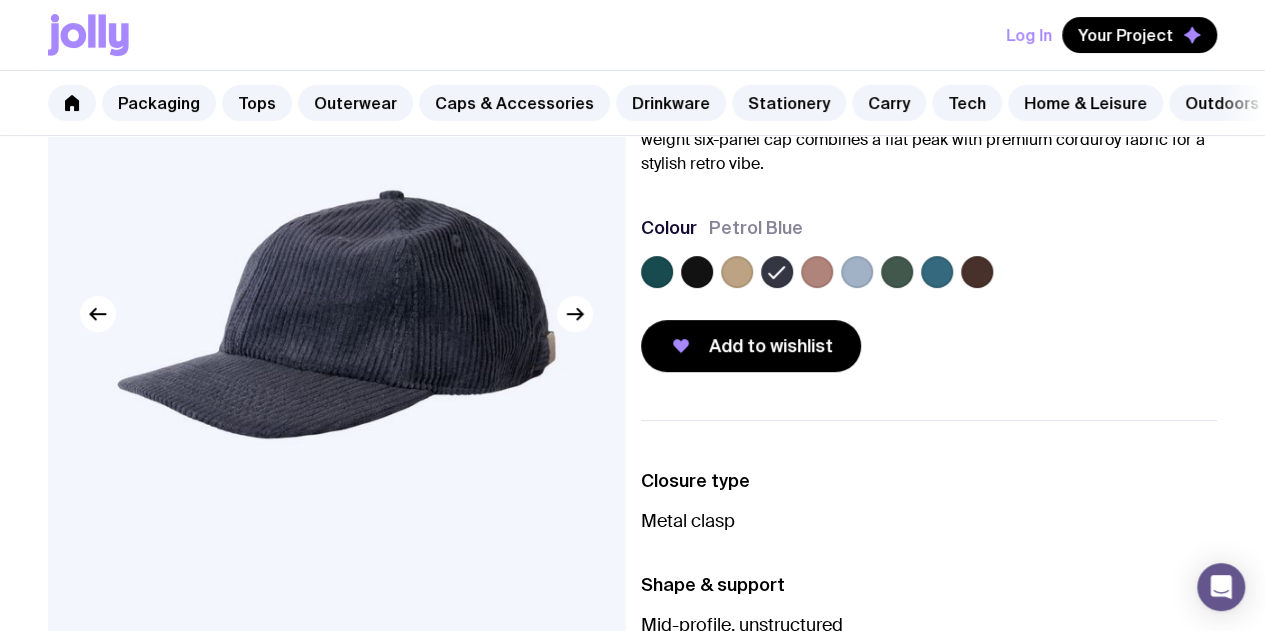 click 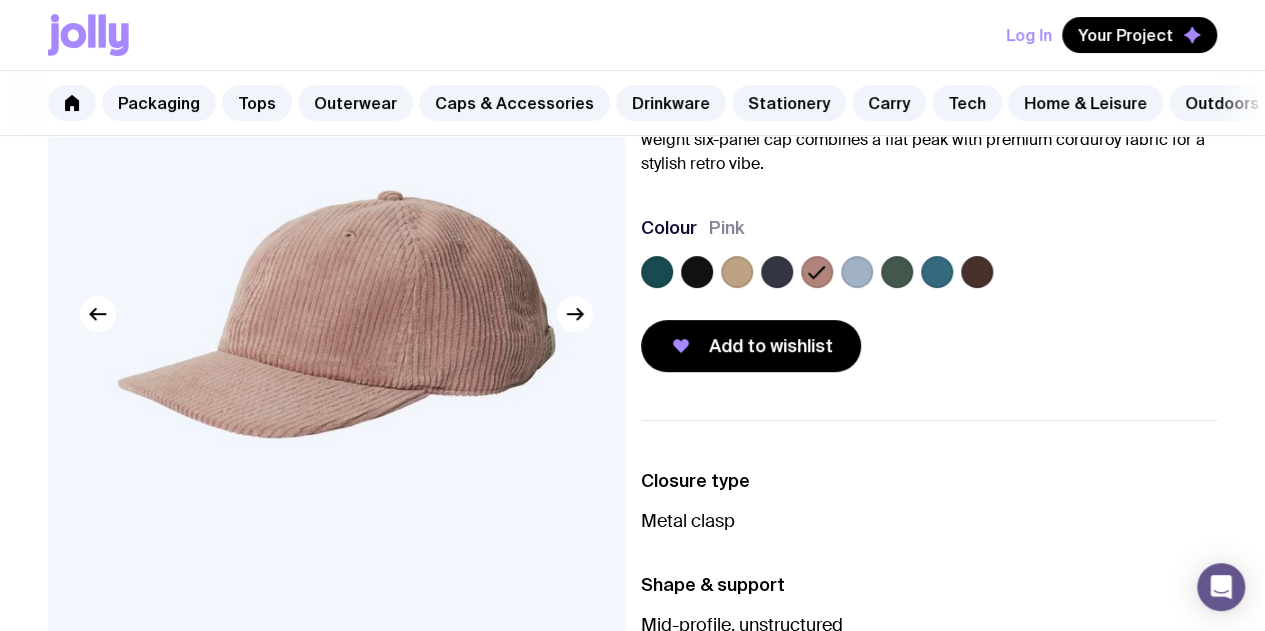 click 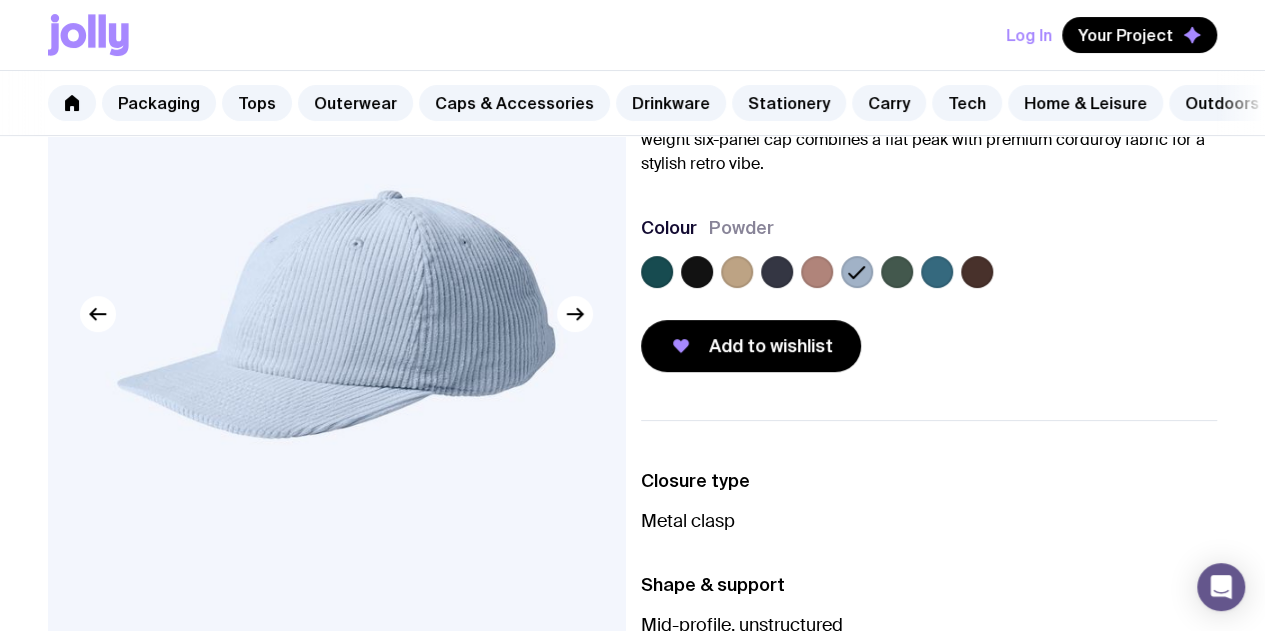 click 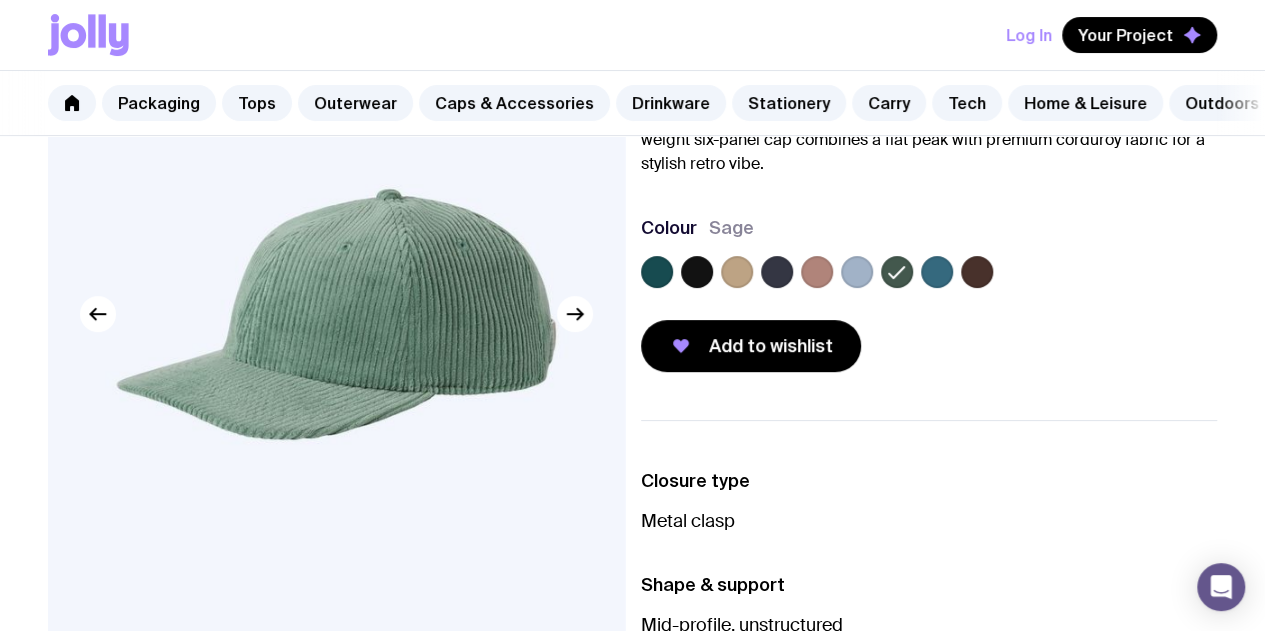 click 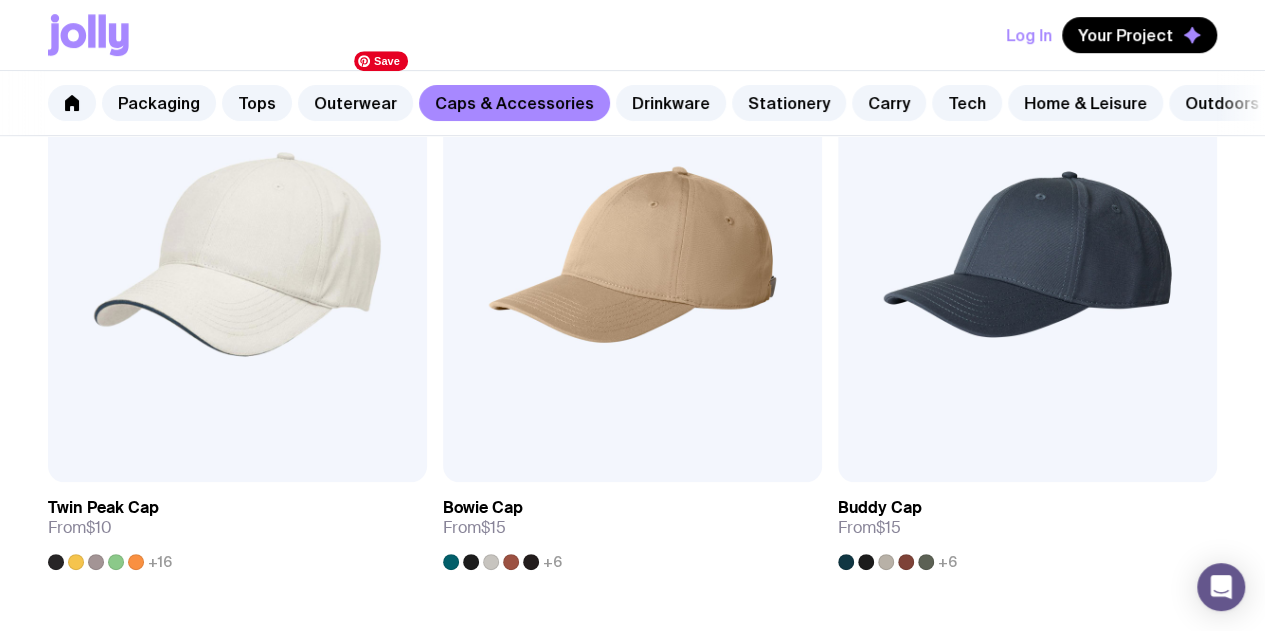 scroll, scrollTop: 500, scrollLeft: 0, axis: vertical 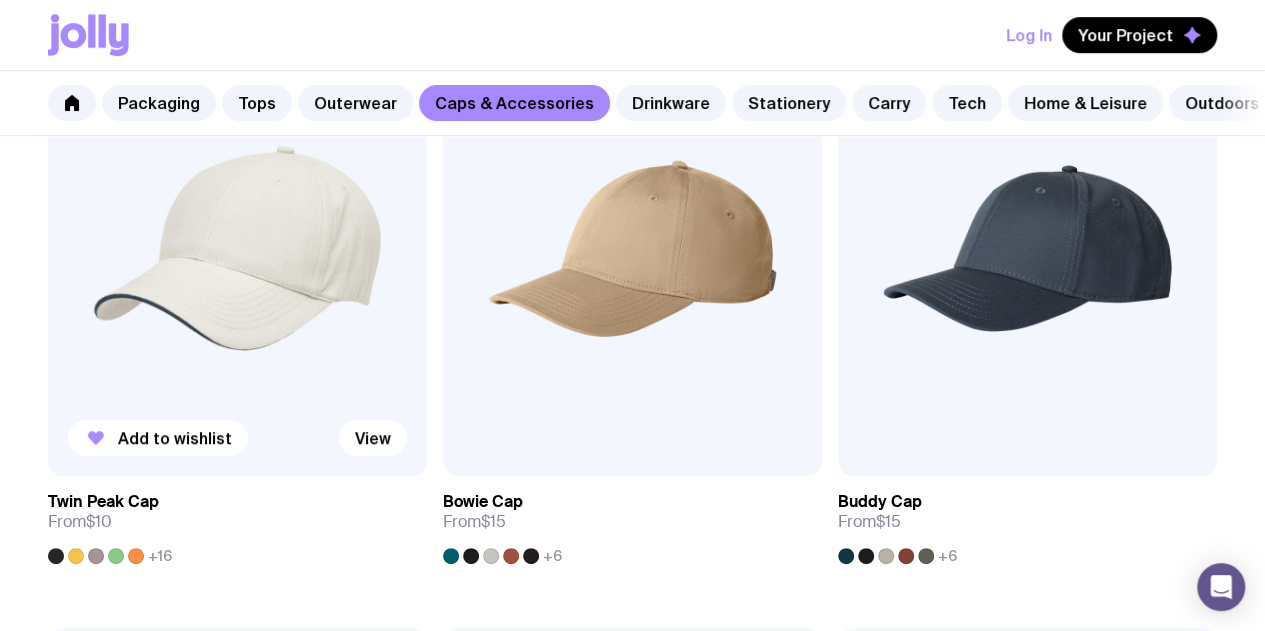 click 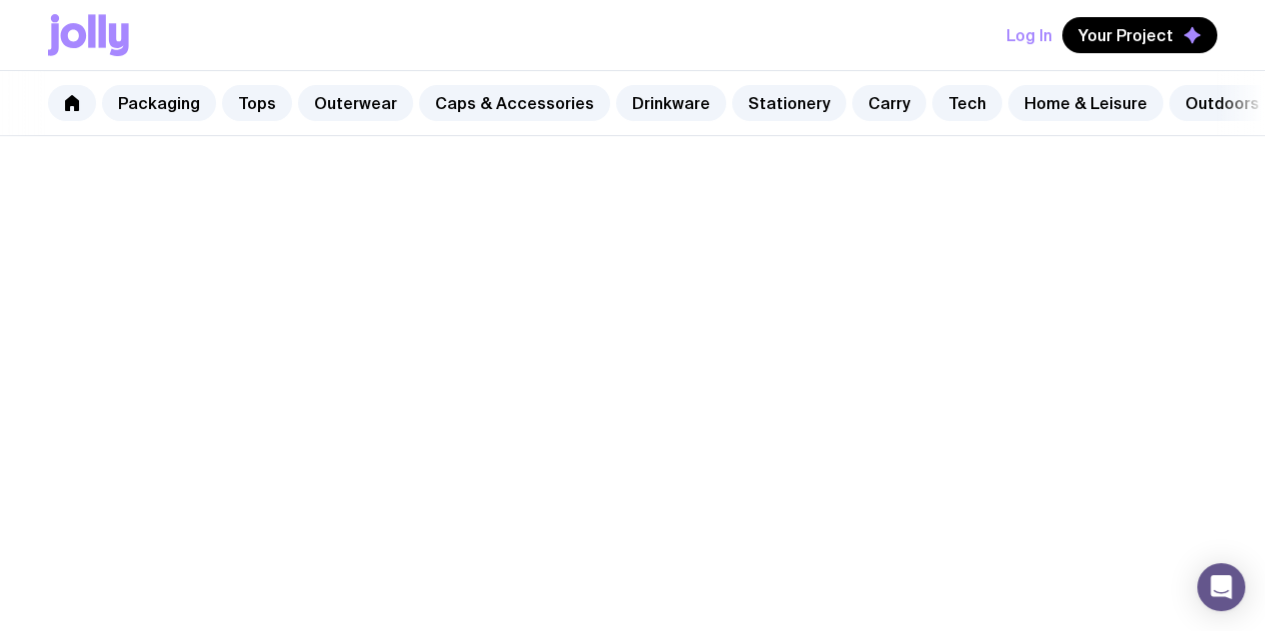 scroll, scrollTop: 0, scrollLeft: 0, axis: both 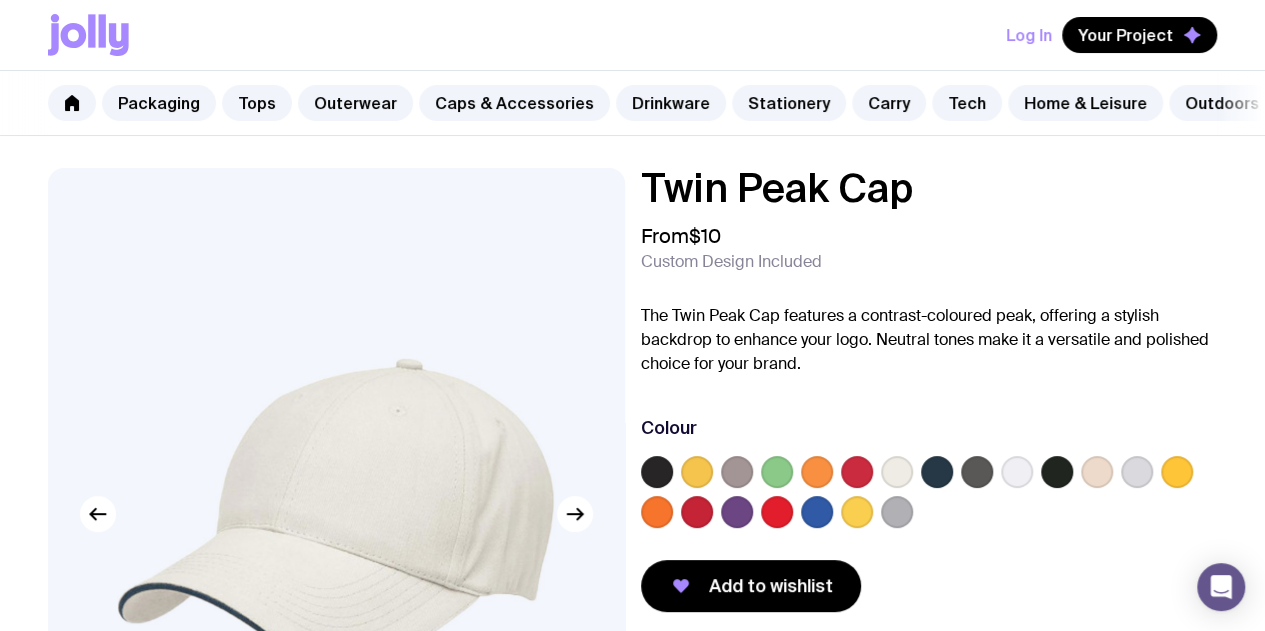 click 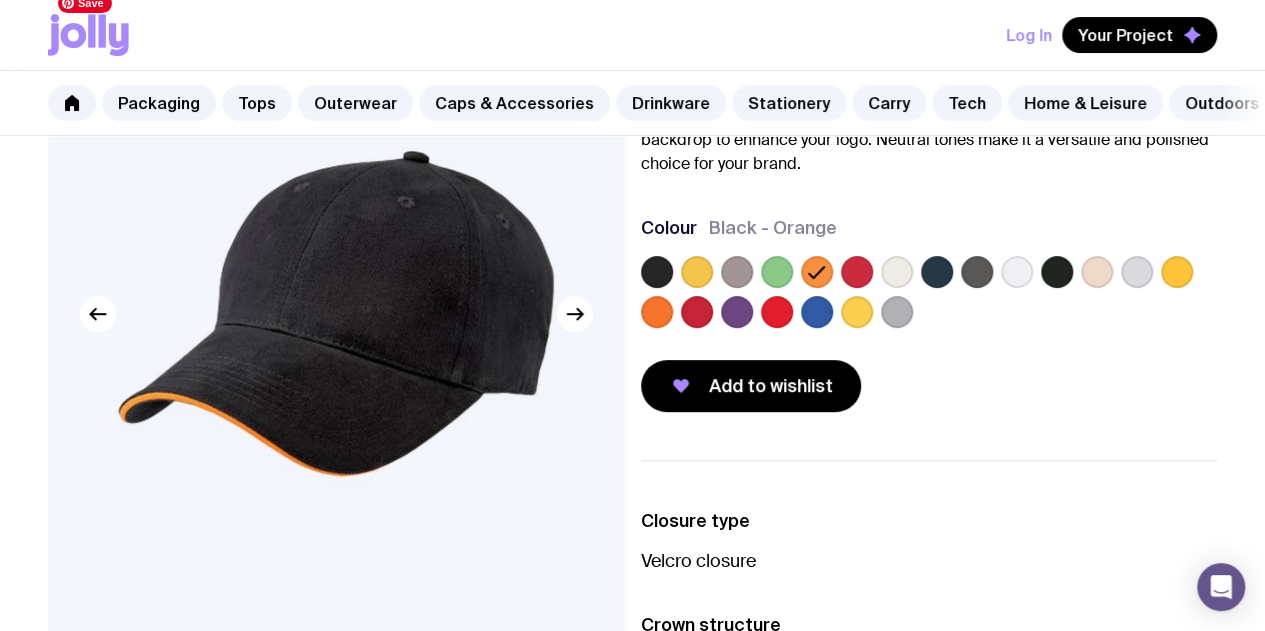 scroll, scrollTop: 100, scrollLeft: 0, axis: vertical 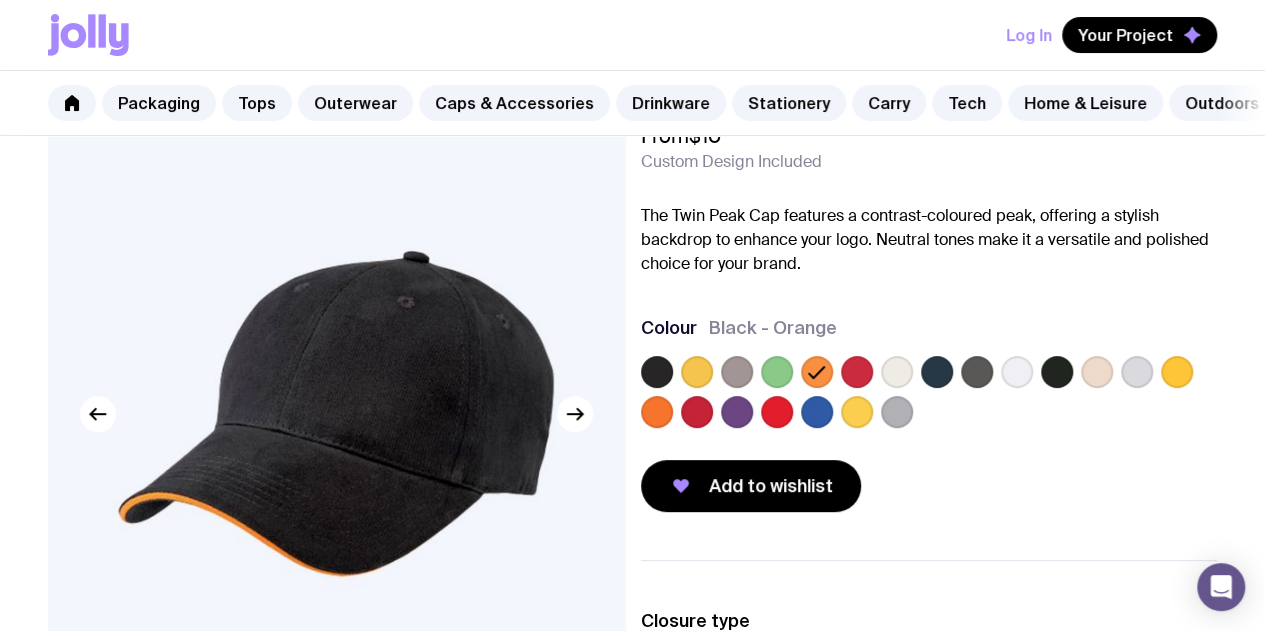 click 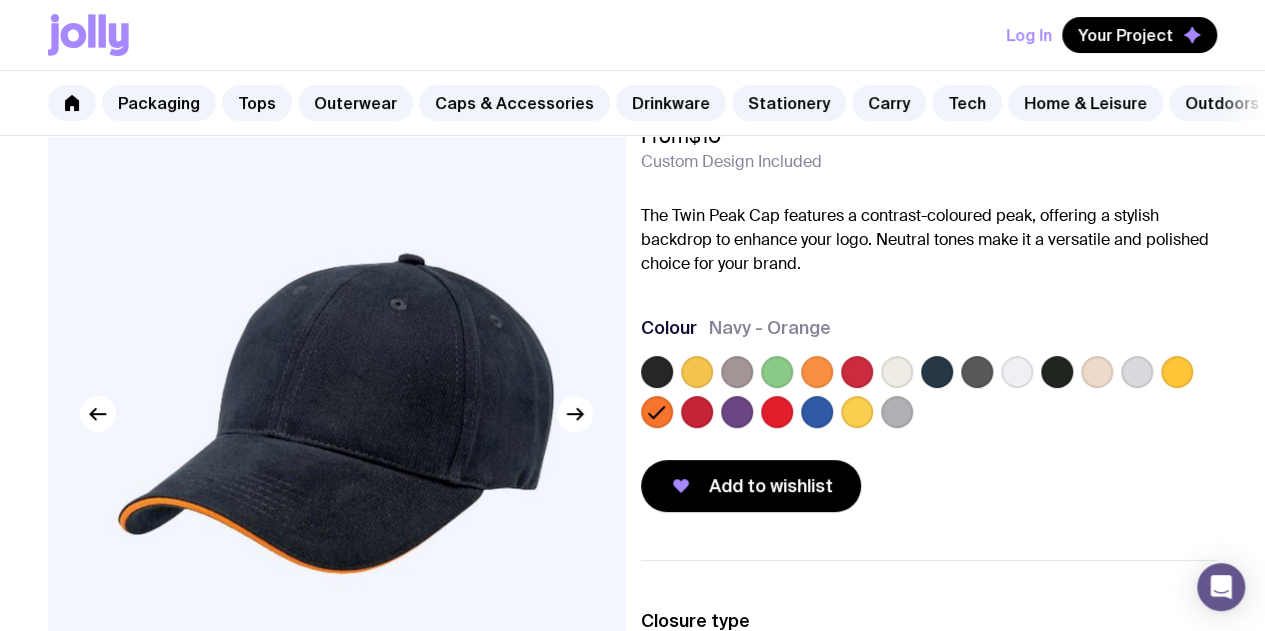 click 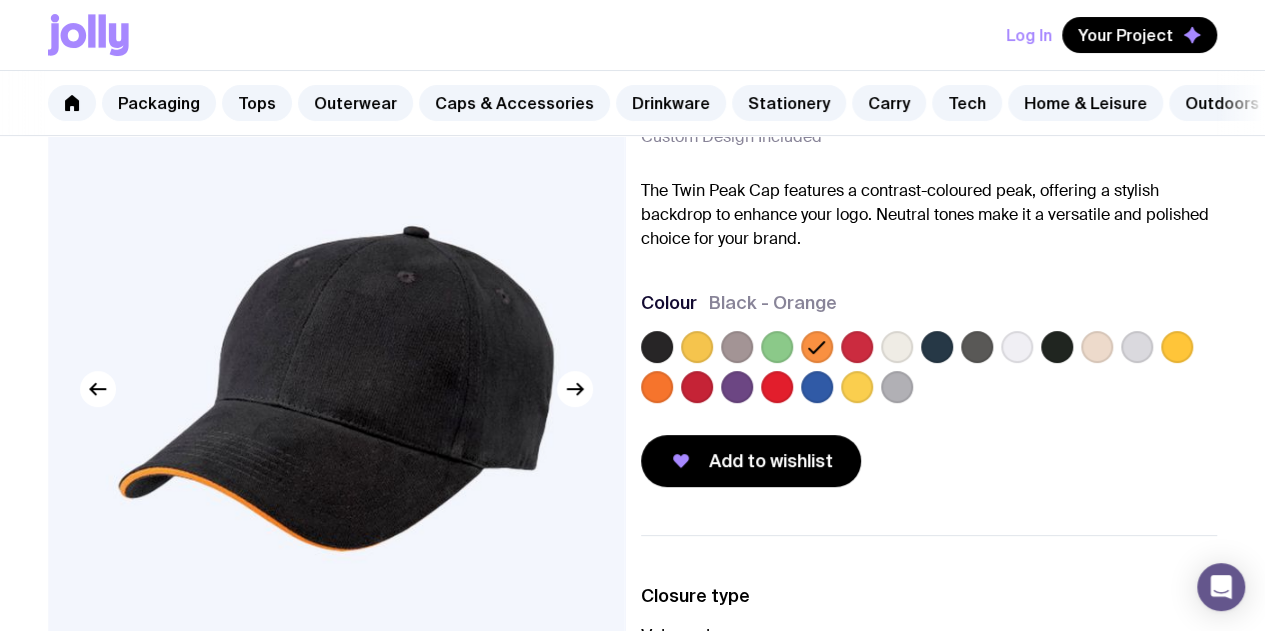 scroll, scrollTop: 100, scrollLeft: 0, axis: vertical 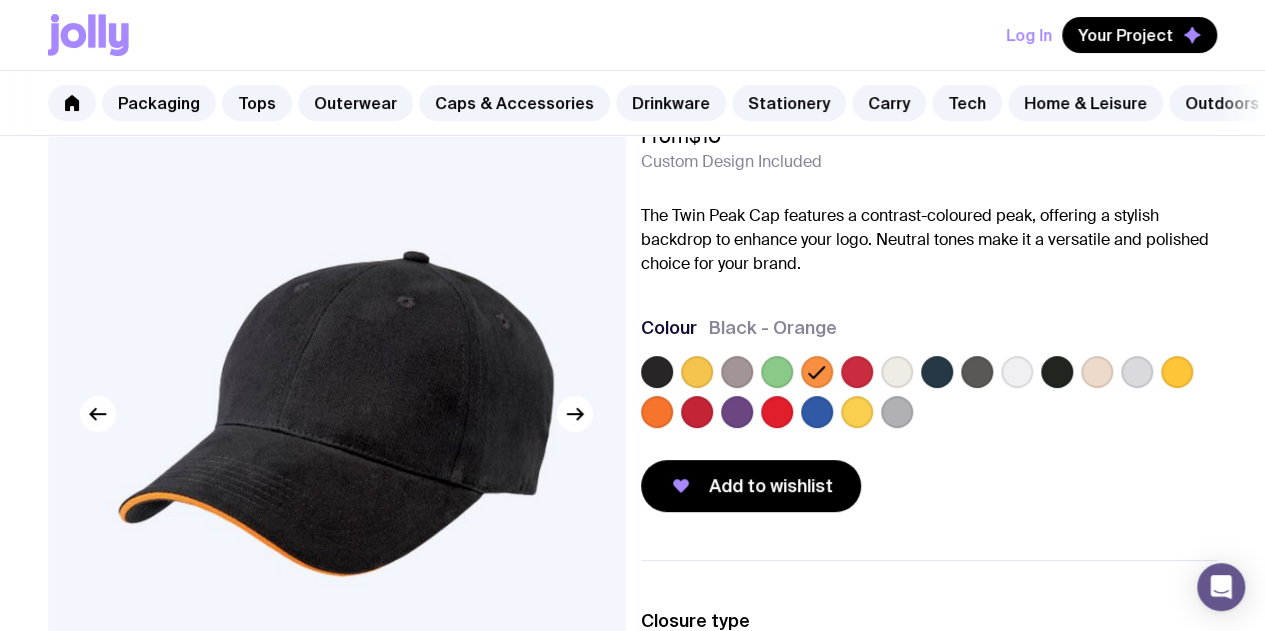 click 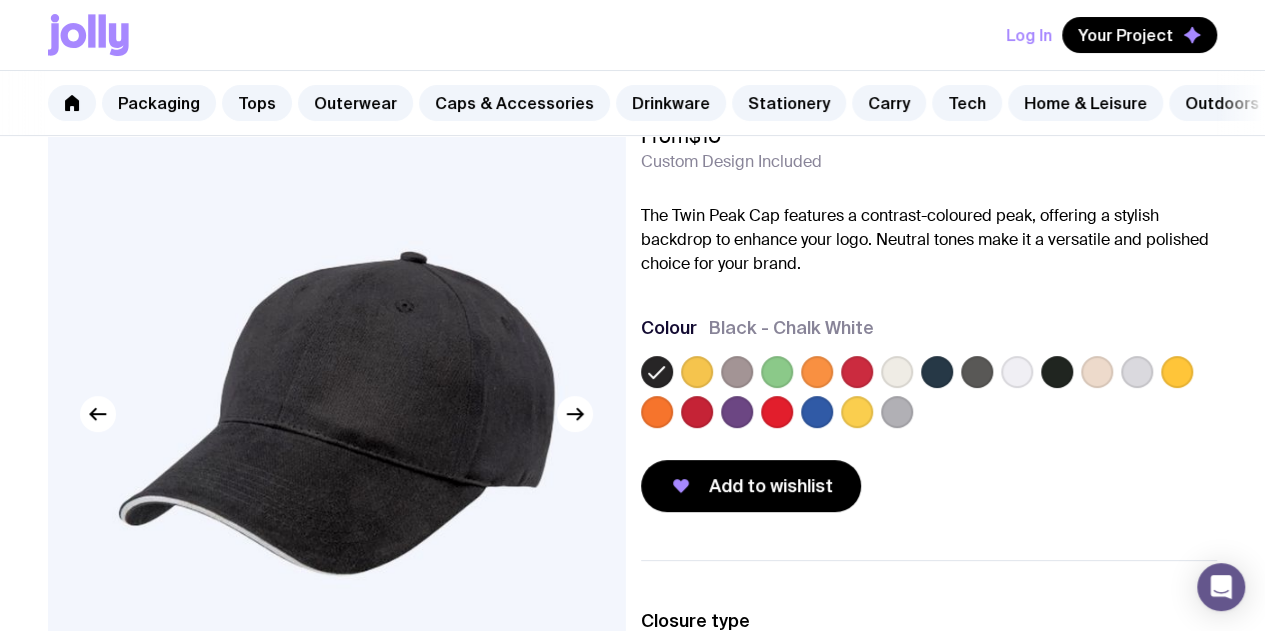 click 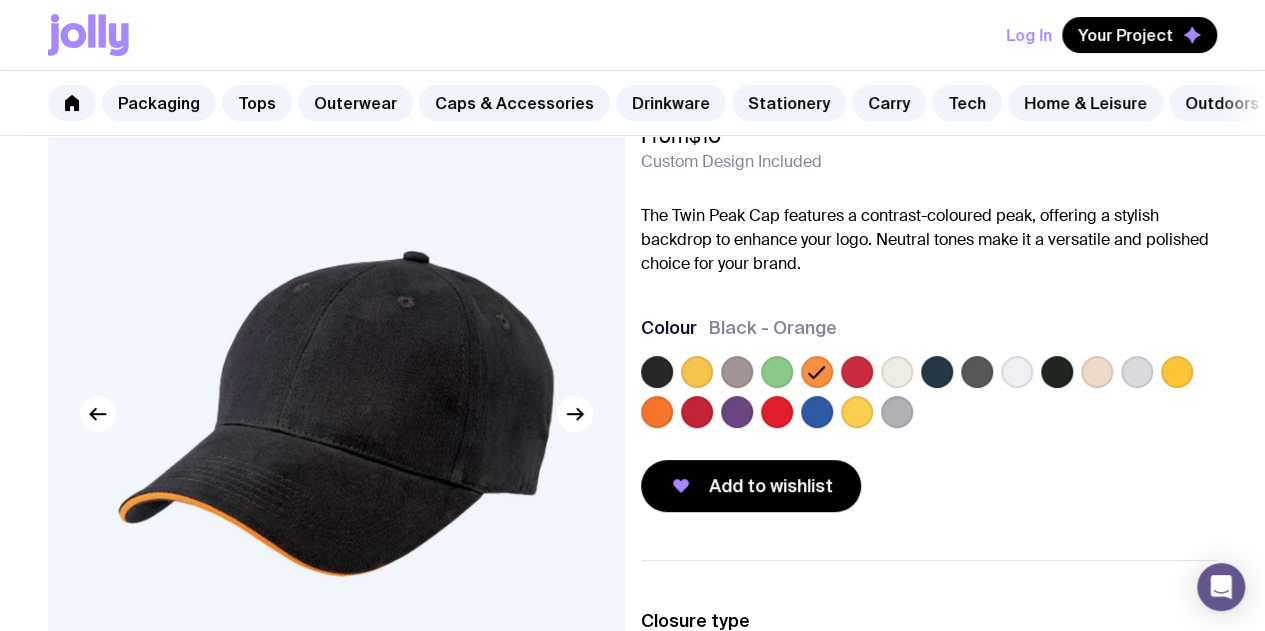 click 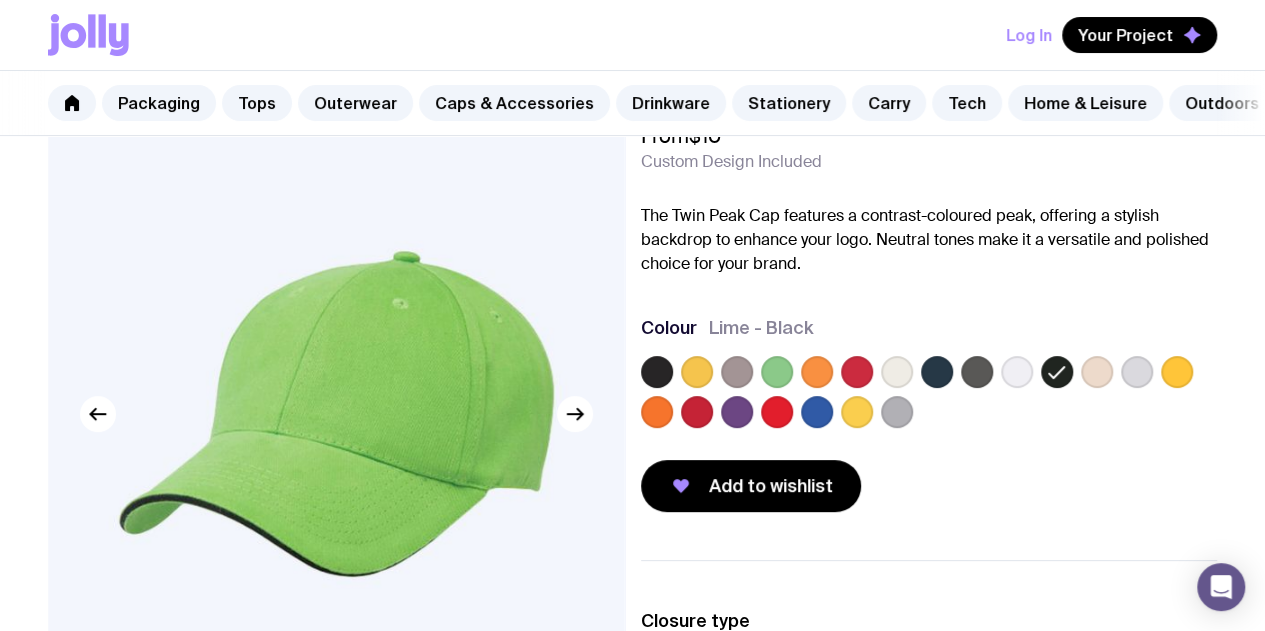 click 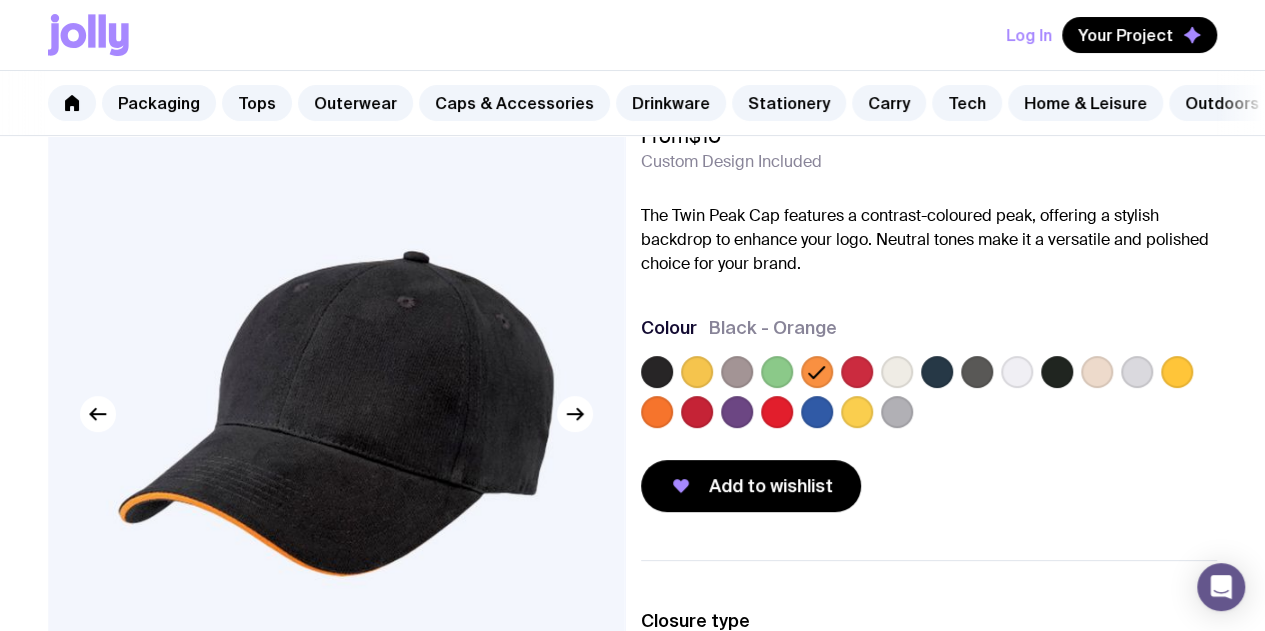 click 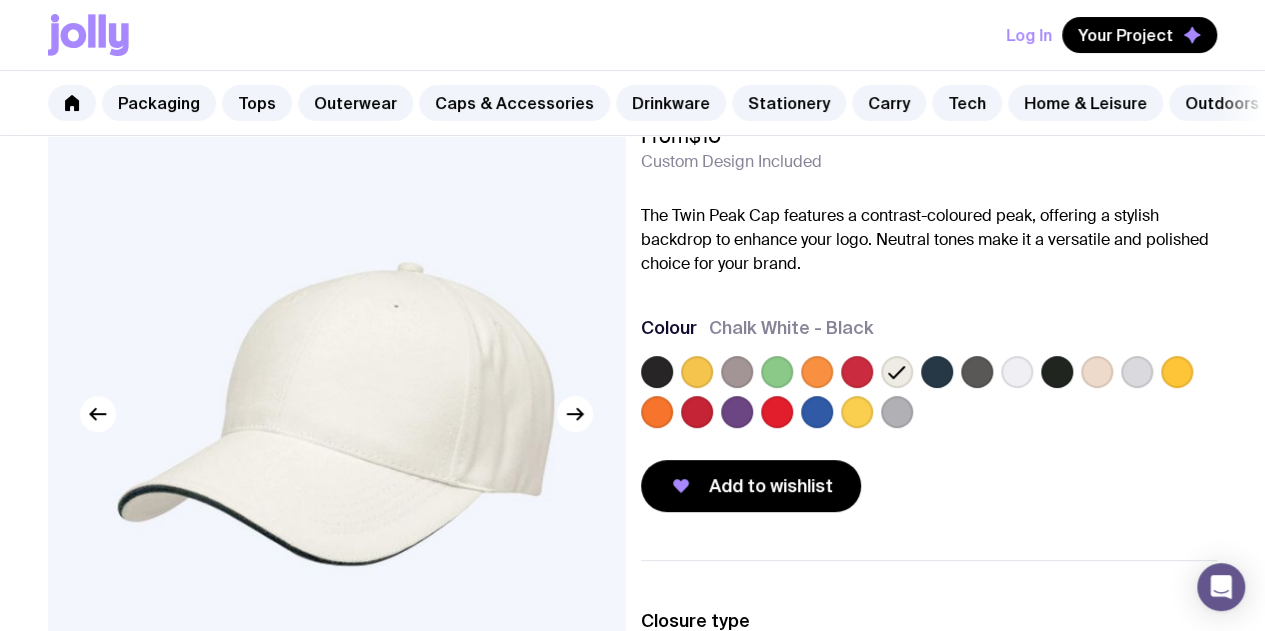 click 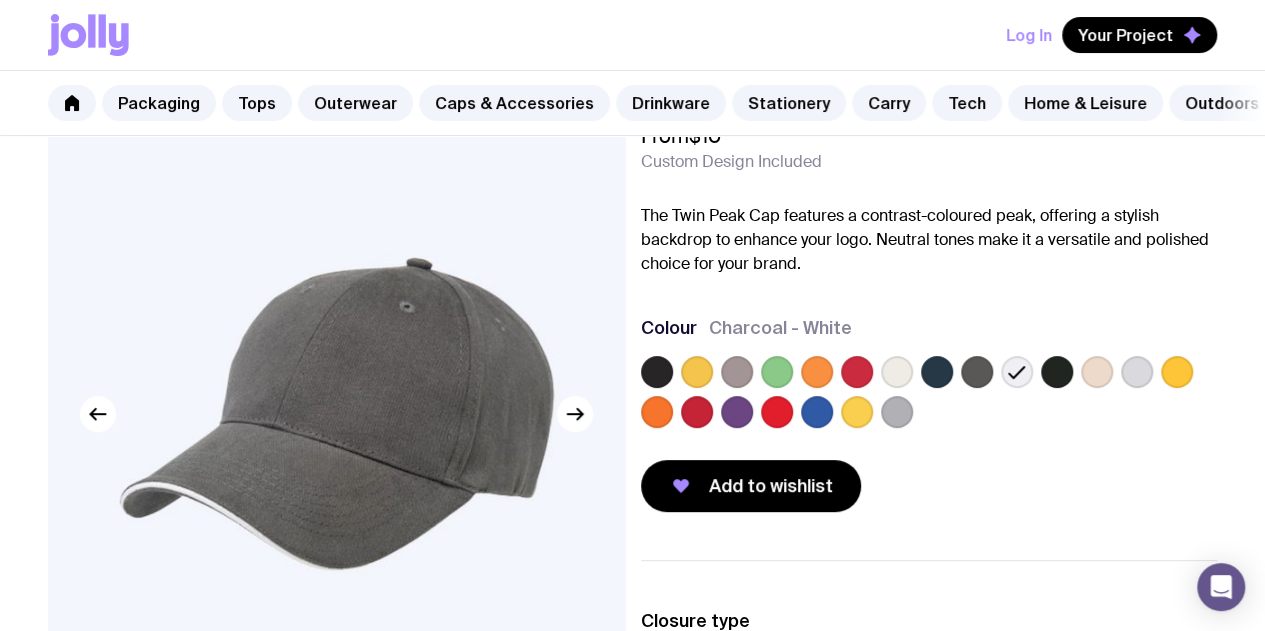click 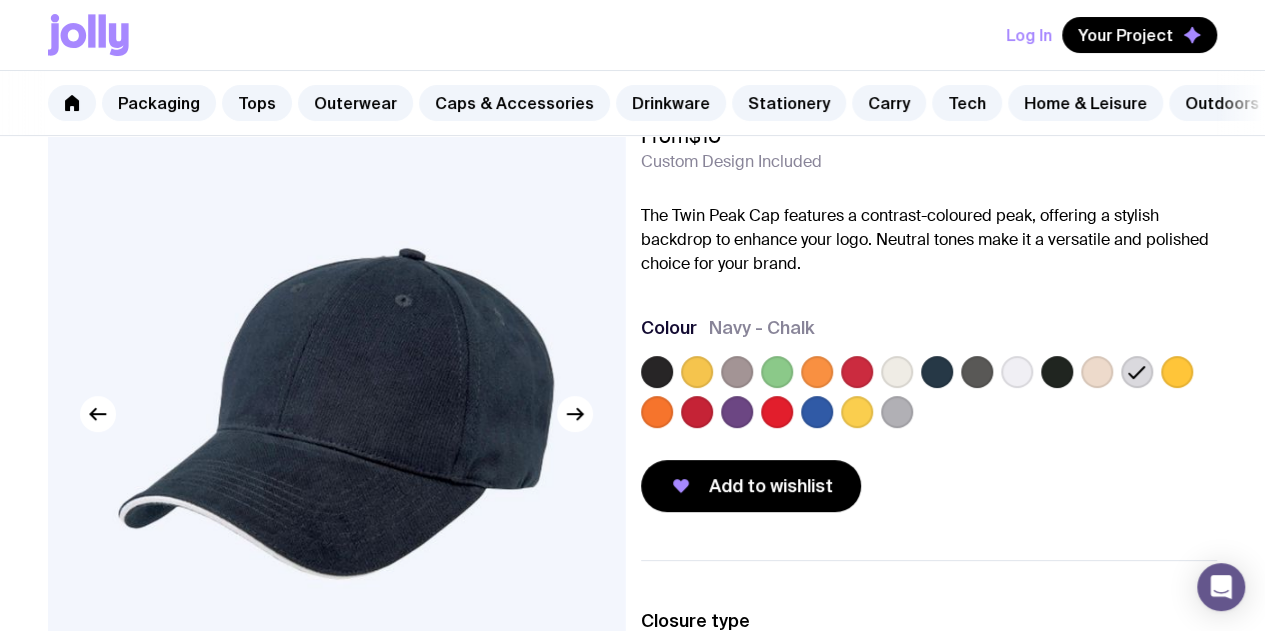 click 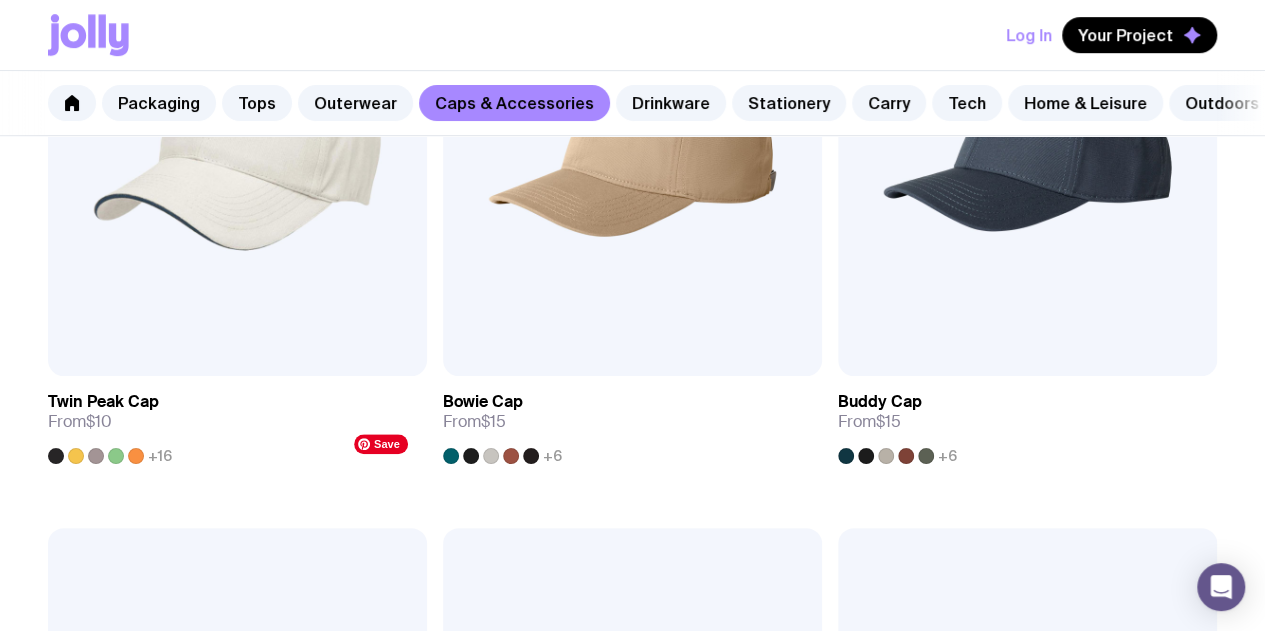 scroll, scrollTop: 900, scrollLeft: 0, axis: vertical 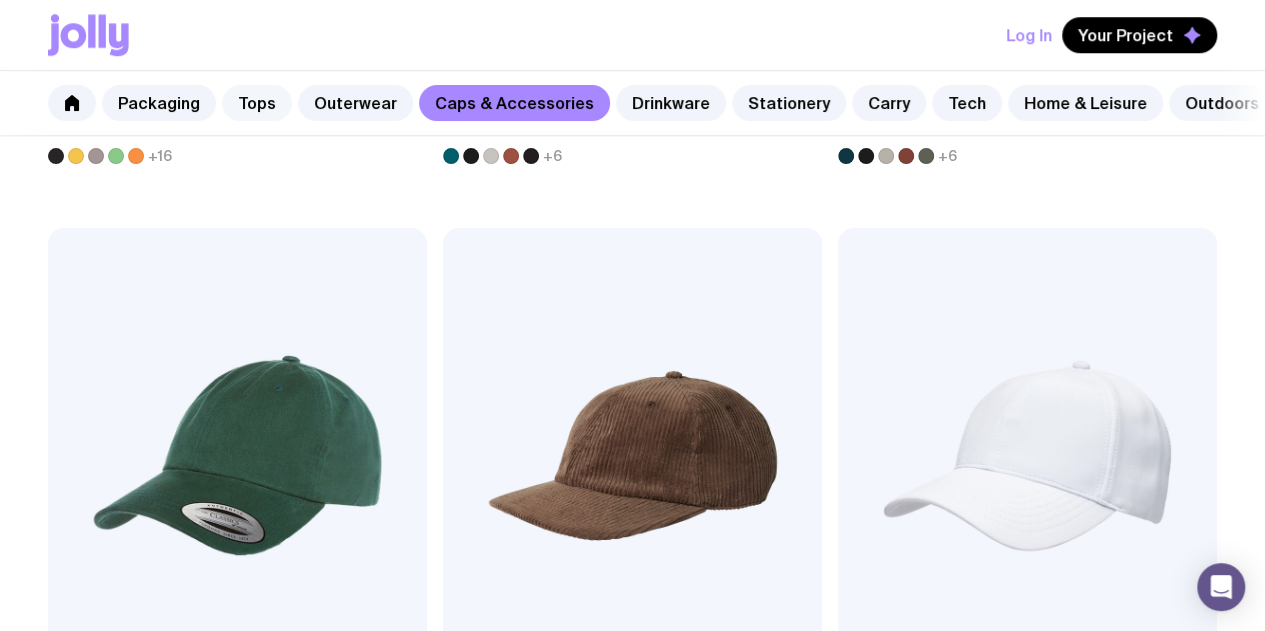 click on "Tops" 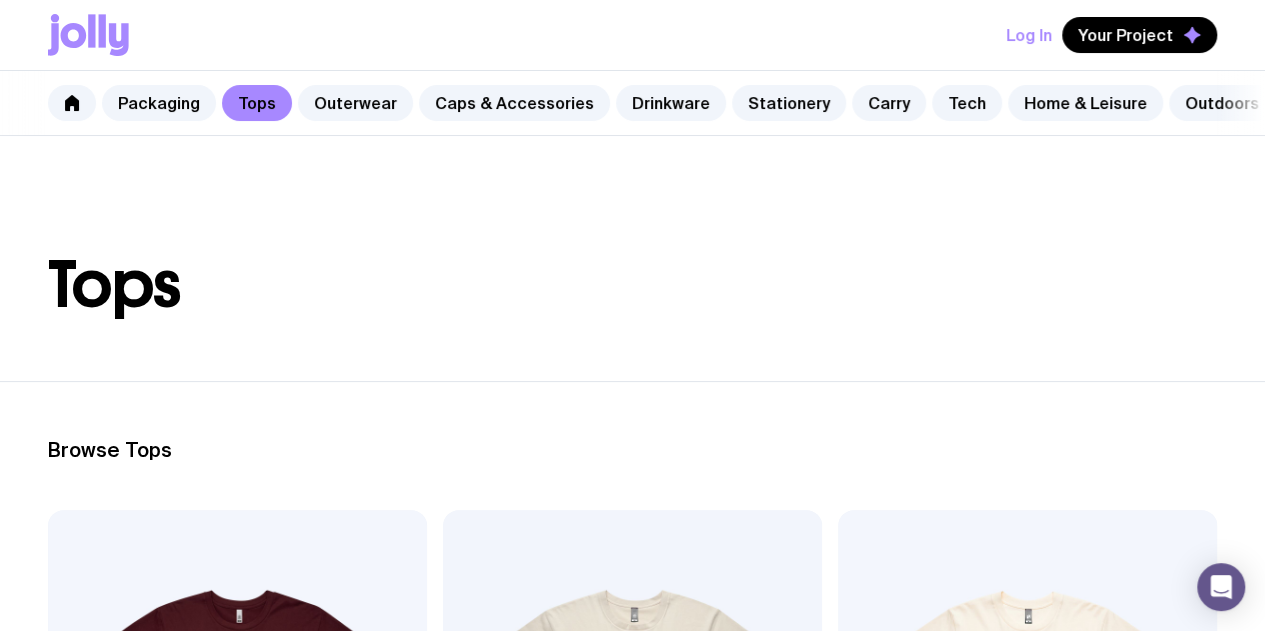 scroll, scrollTop: 0, scrollLeft: 0, axis: both 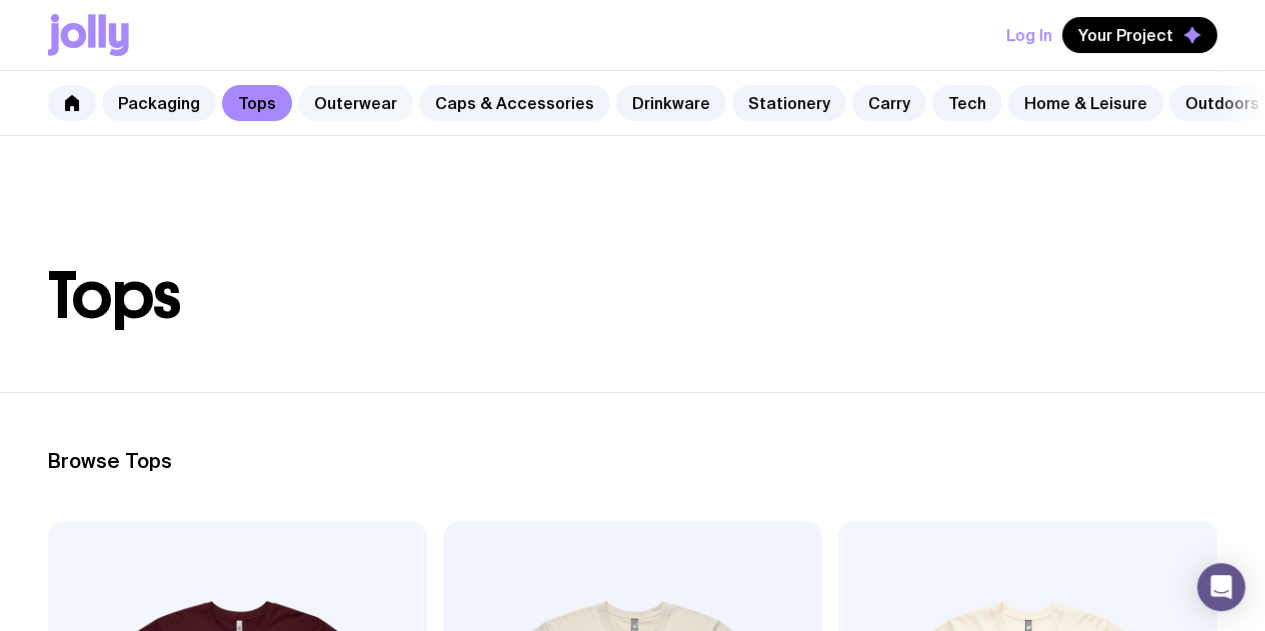 click on "Outerwear" 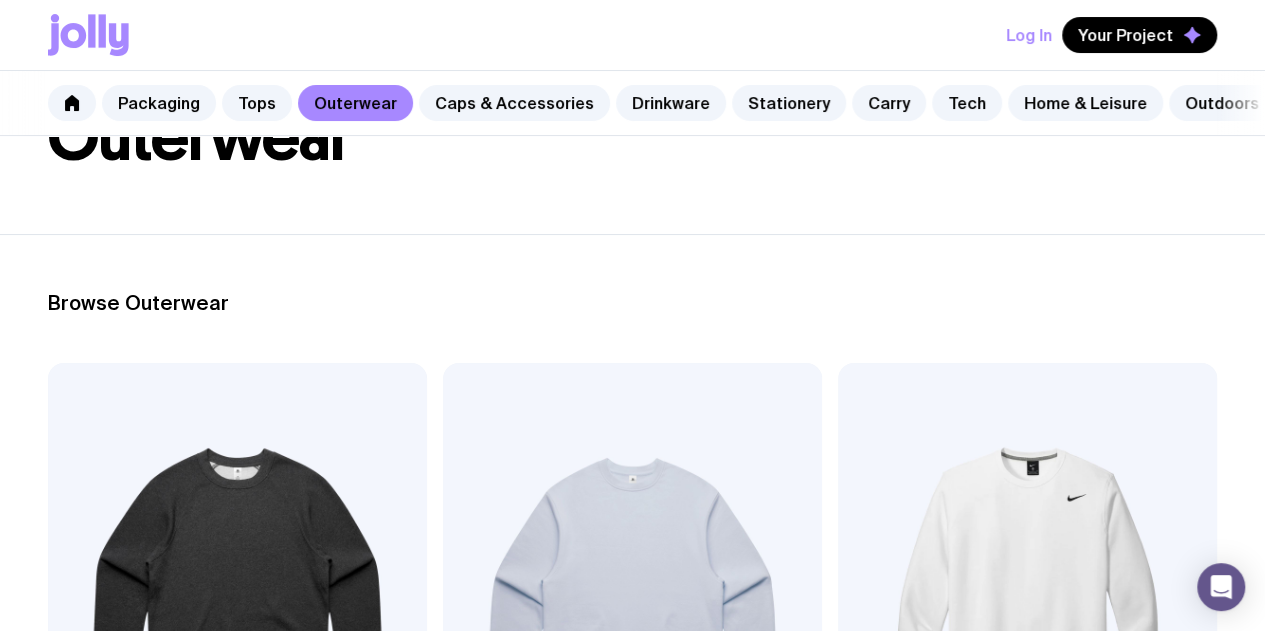 scroll, scrollTop: 0, scrollLeft: 0, axis: both 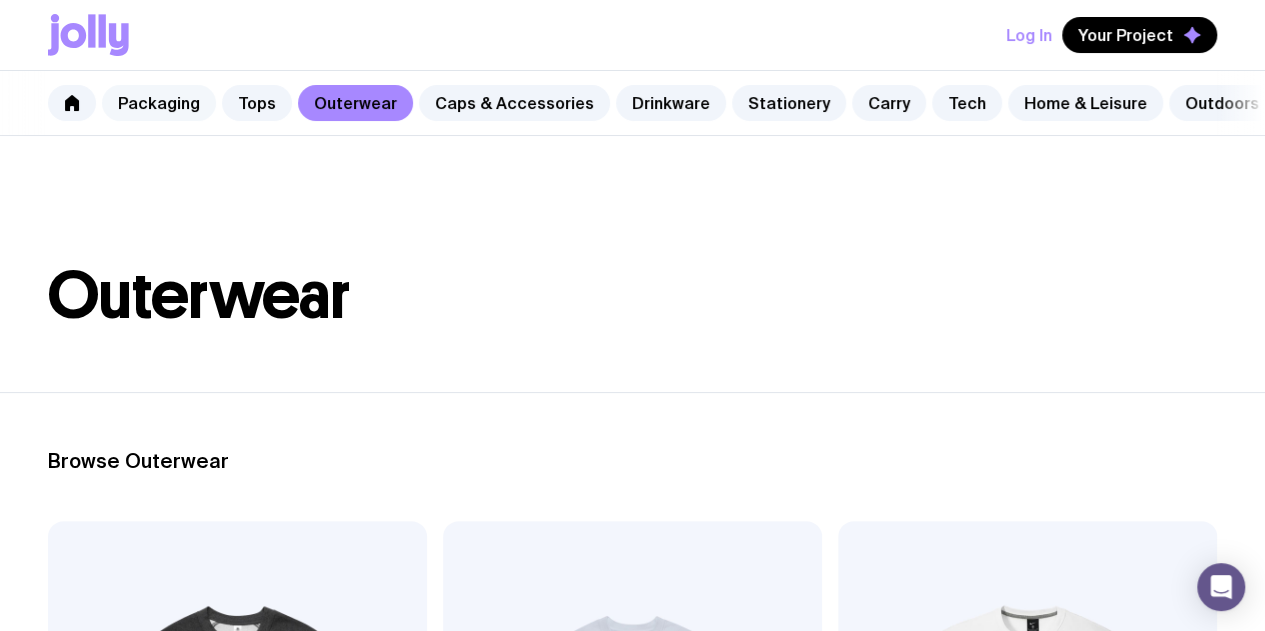 click on "Packaging" 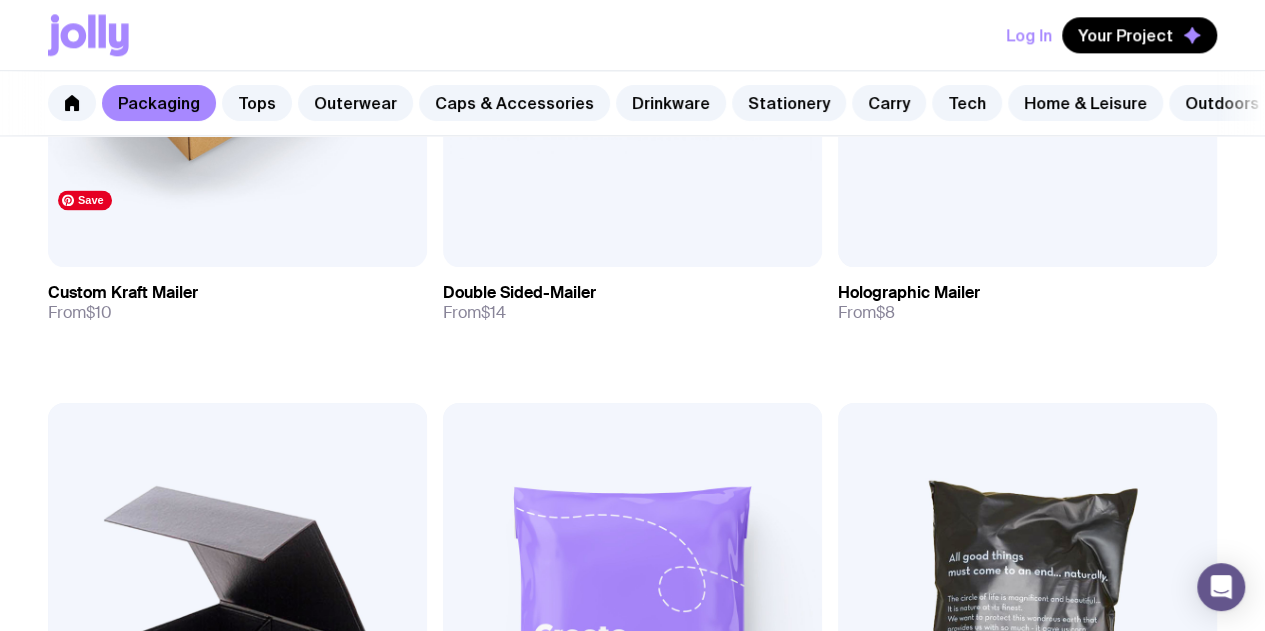scroll, scrollTop: 1600, scrollLeft: 0, axis: vertical 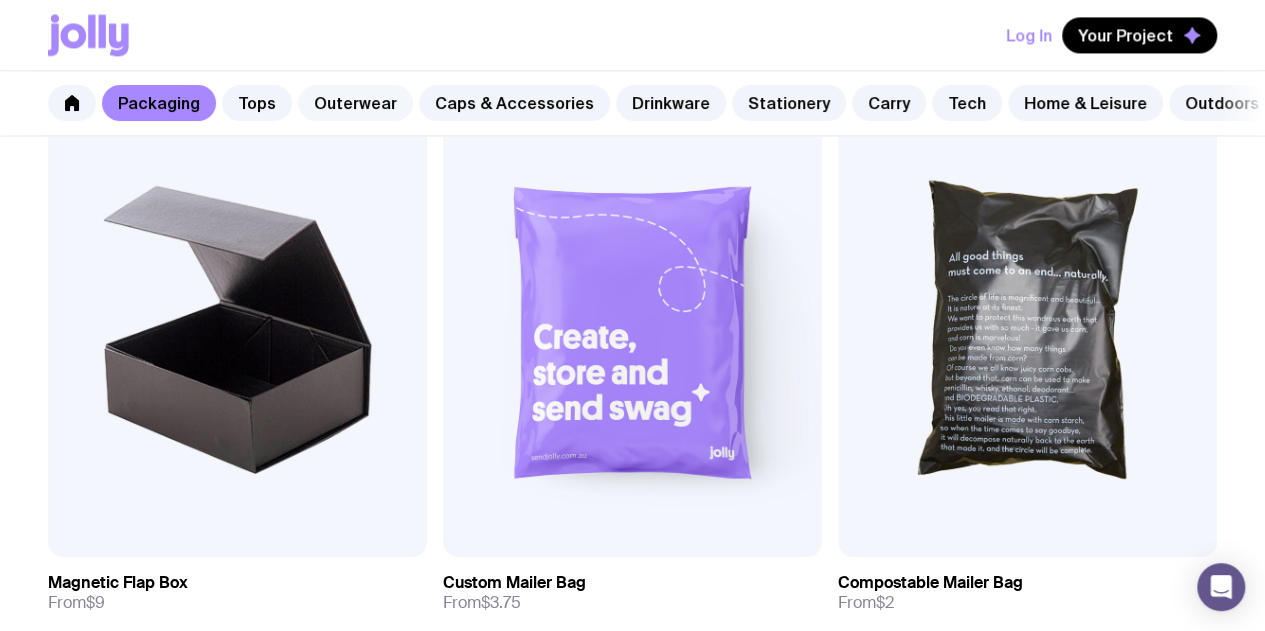 click on "Outerwear" 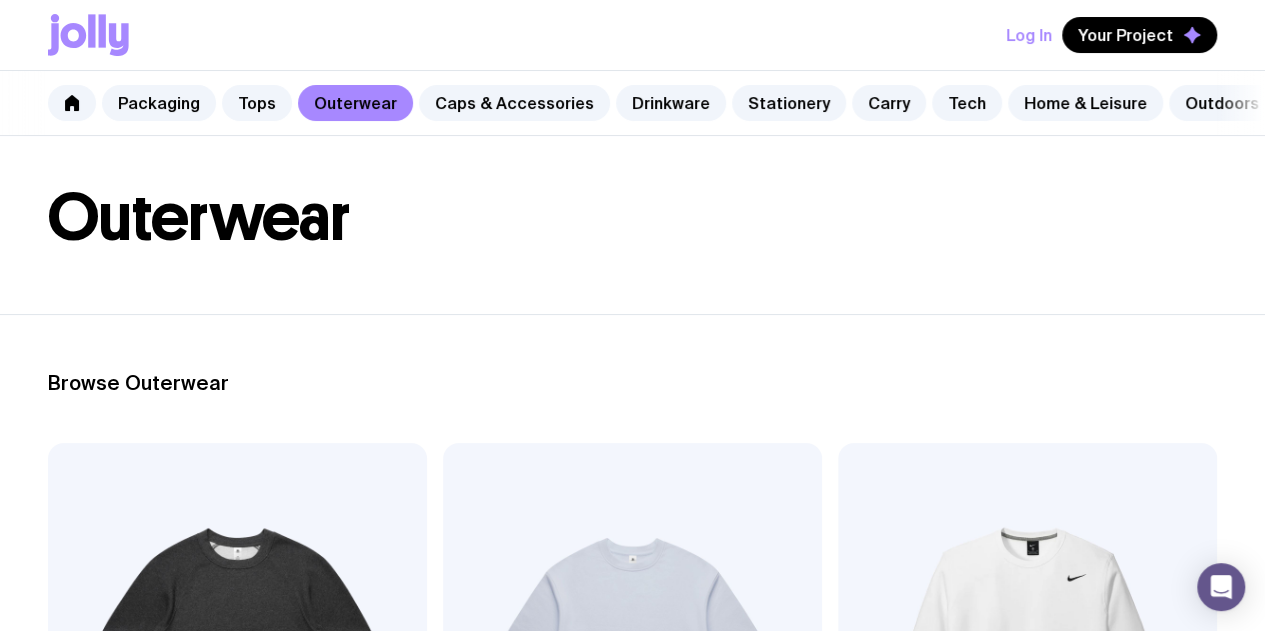 scroll, scrollTop: 200, scrollLeft: 0, axis: vertical 